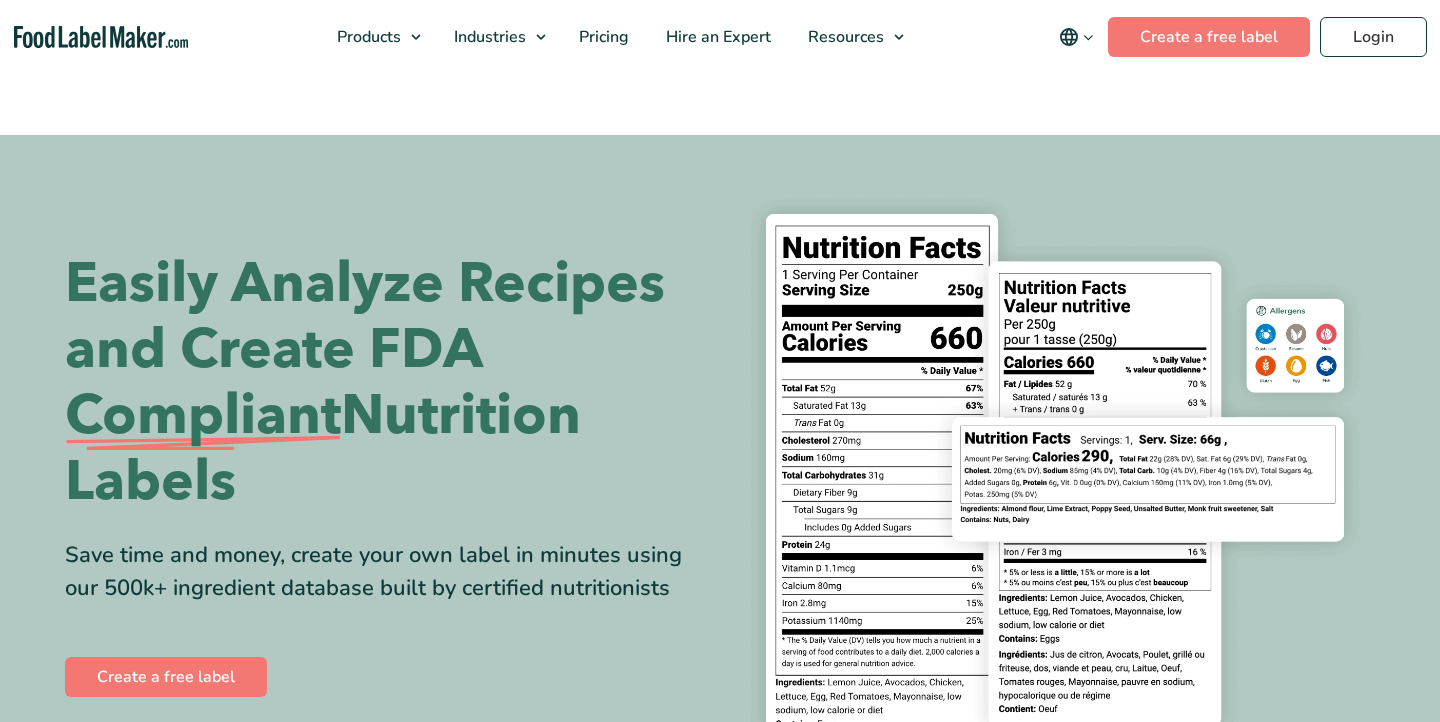 scroll, scrollTop: 0, scrollLeft: 0, axis: both 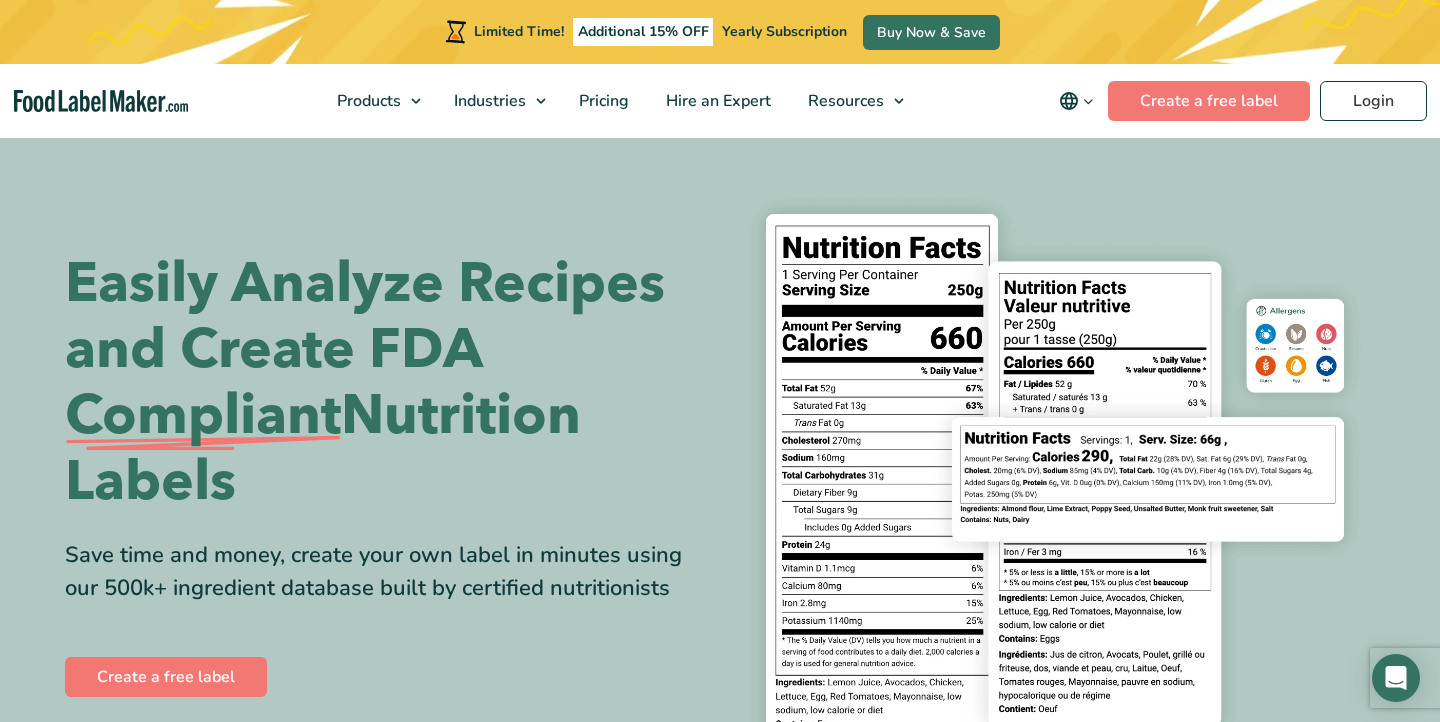 click on "Products
Food Nutrition Labelling
Supplements Formulation & Labelling
Industries
Food Manufacturers
Hospitality & Hotels
Supplement Manufacturers
Meal Plan
Restaurants and Food Service
Hospitals & Healthcare
Pricing
Hire an Expert
Resources
Blog
Regulatory Hub
Help Center
FAQ
Video Tutorials
Success Stories
Terms & Conditions
Privacy Policy
English Español Français Deutsch
English Español Français Deutsch
Create a free label
Login" at bounding box center [720, 101] 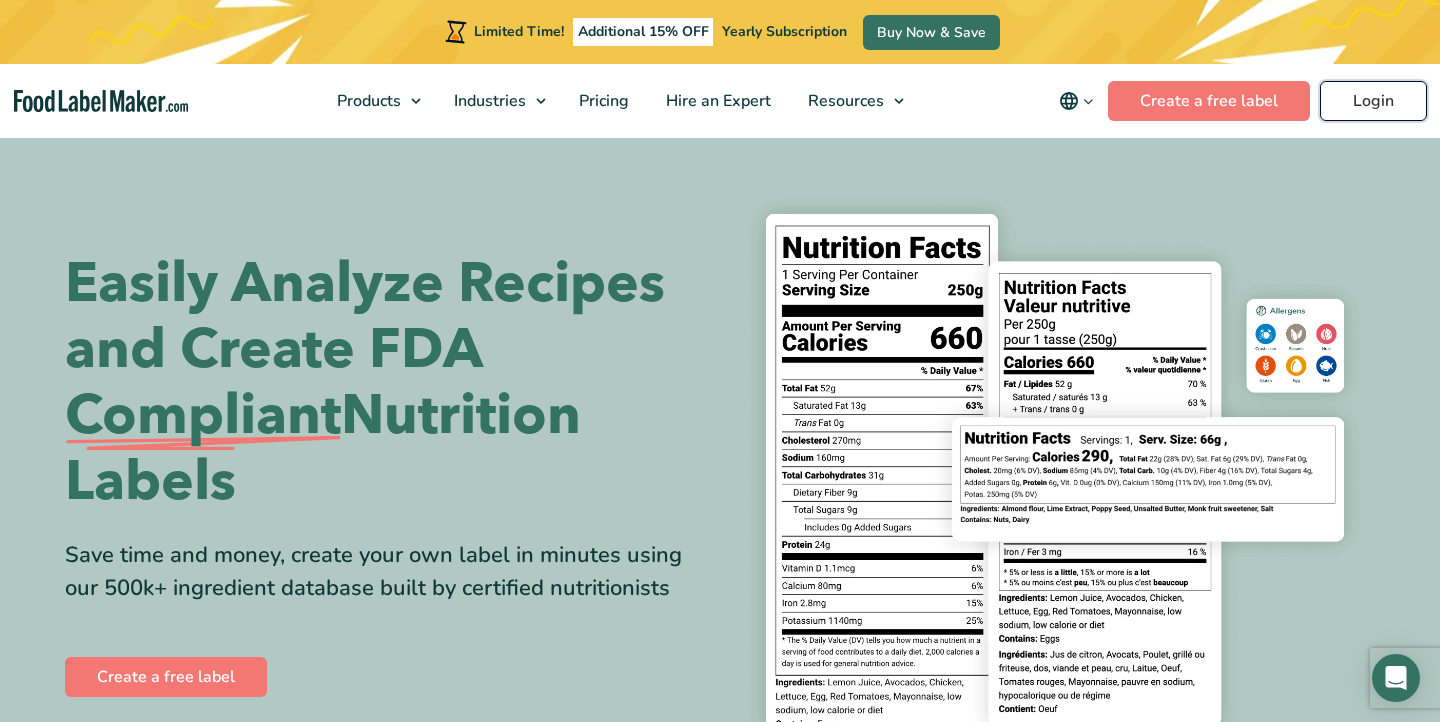 click on "Login" at bounding box center [1373, 101] 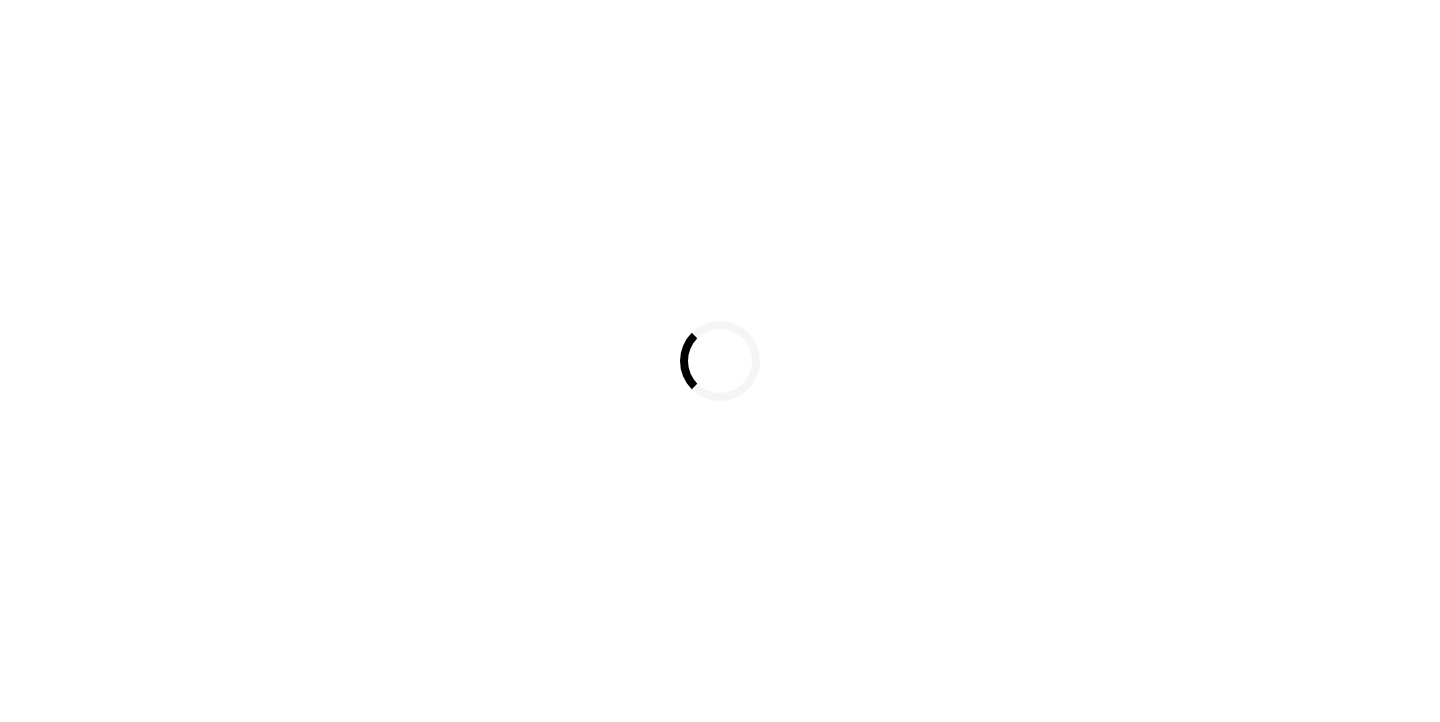 scroll, scrollTop: 0, scrollLeft: 0, axis: both 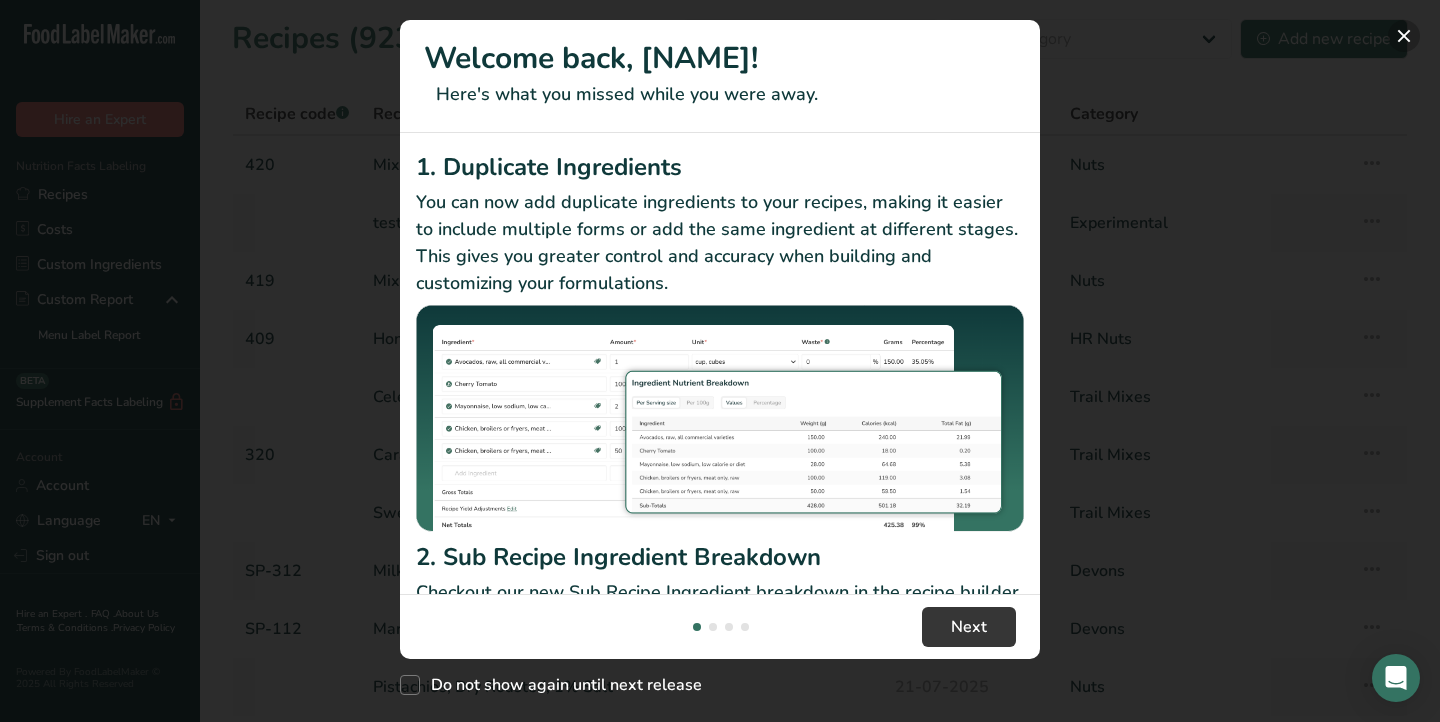 click at bounding box center (1404, 36) 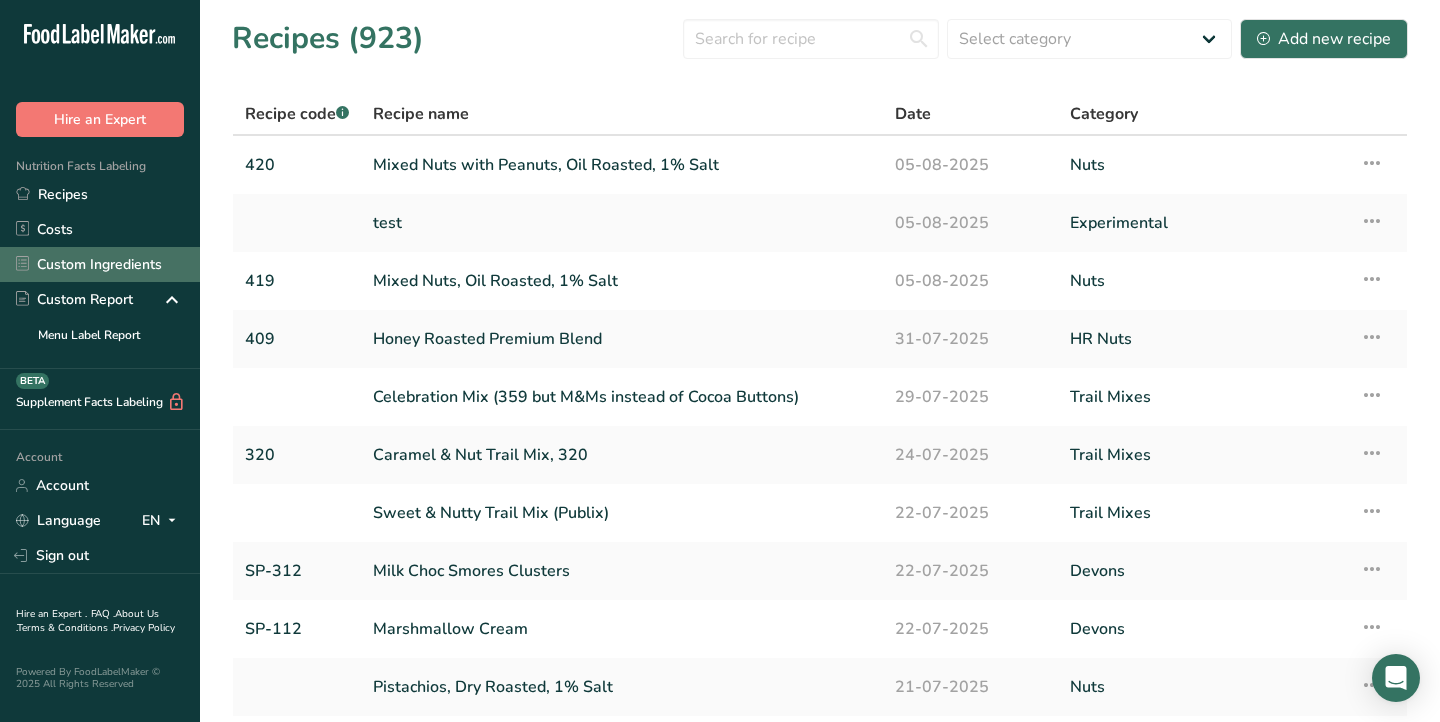 click on "Custom Ingredients" at bounding box center (100, 264) 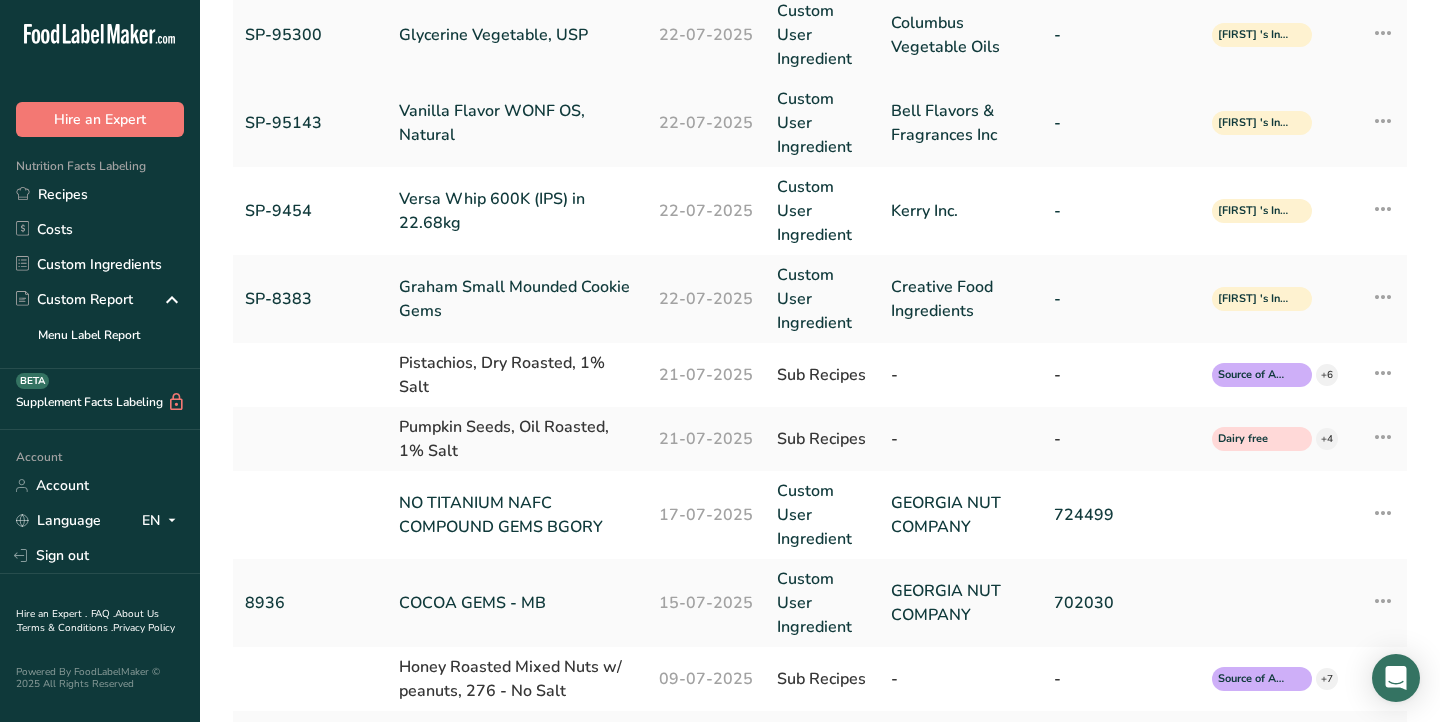 scroll, scrollTop: 514, scrollLeft: 0, axis: vertical 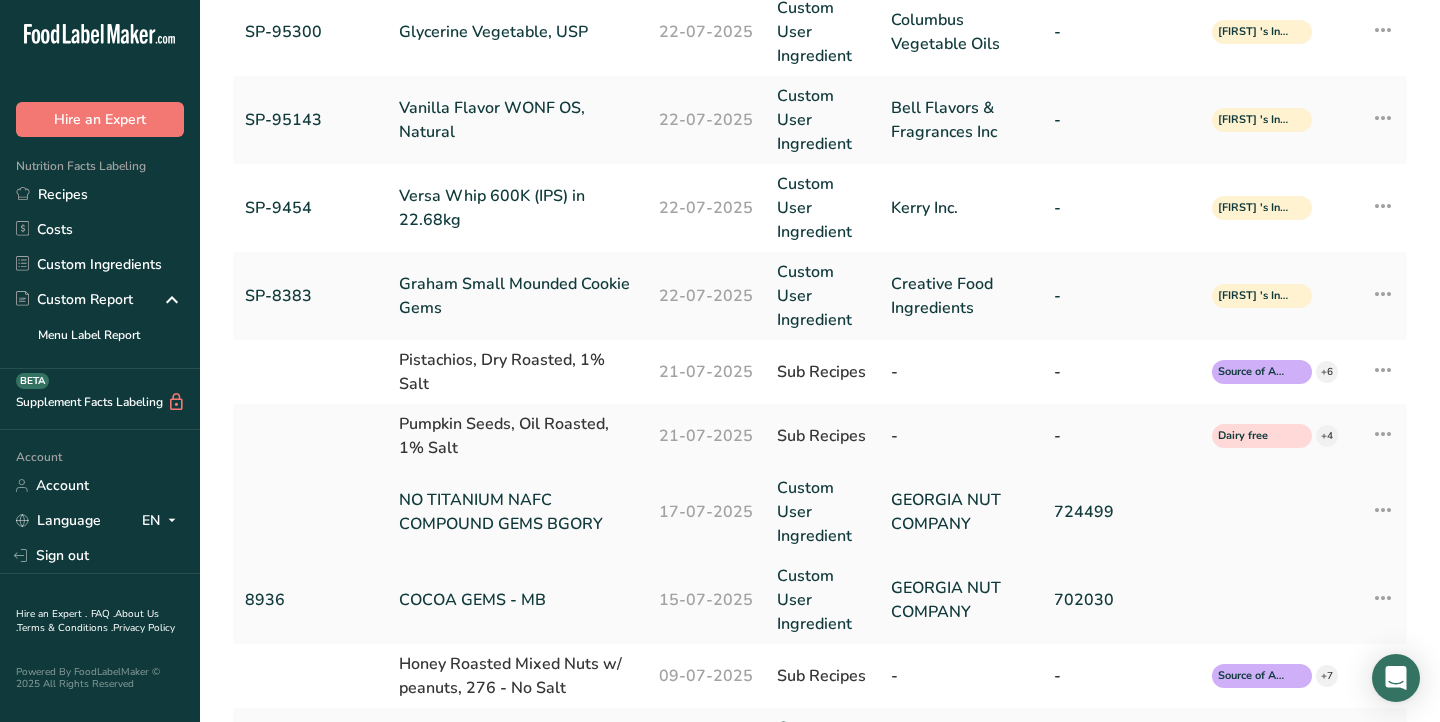 click on "NO TITANIUM NAFC COMPOUND GEMS BGORY" at bounding box center [517, 512] 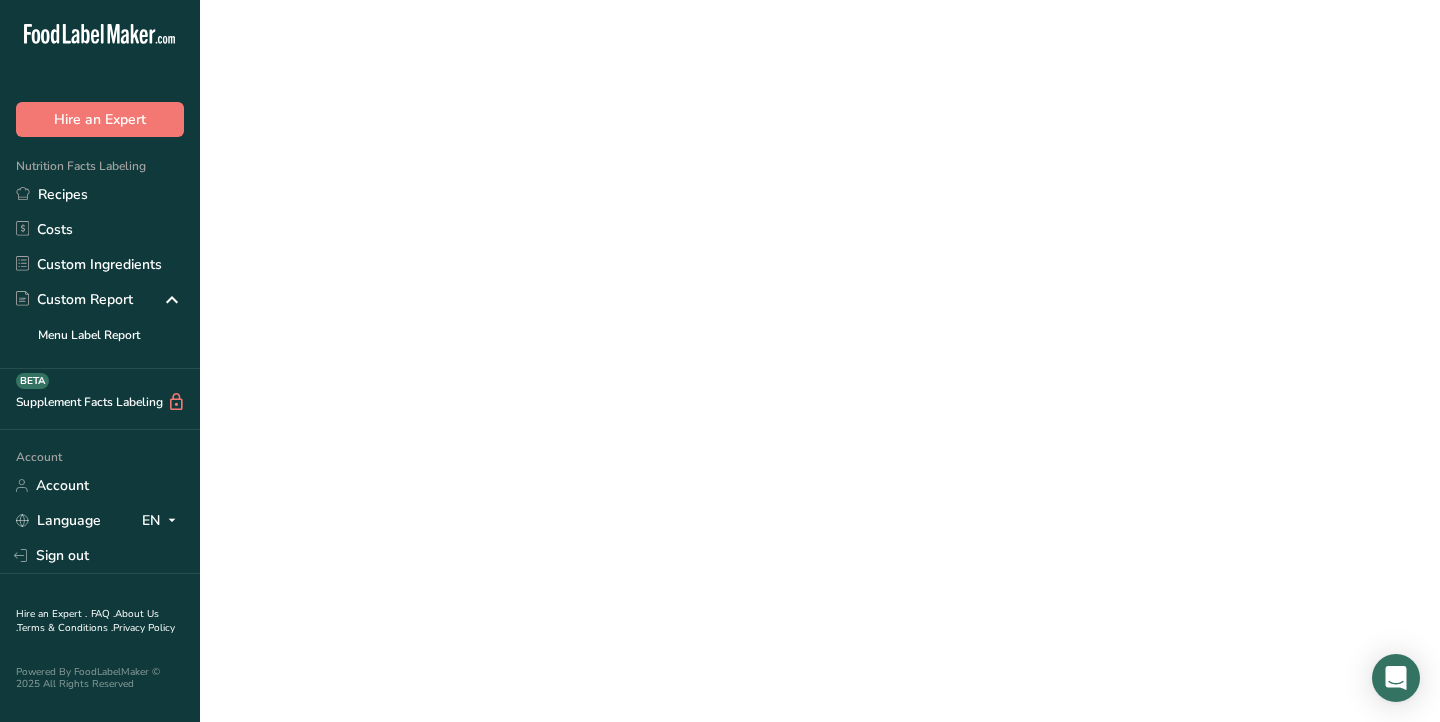 scroll, scrollTop: 0, scrollLeft: 0, axis: both 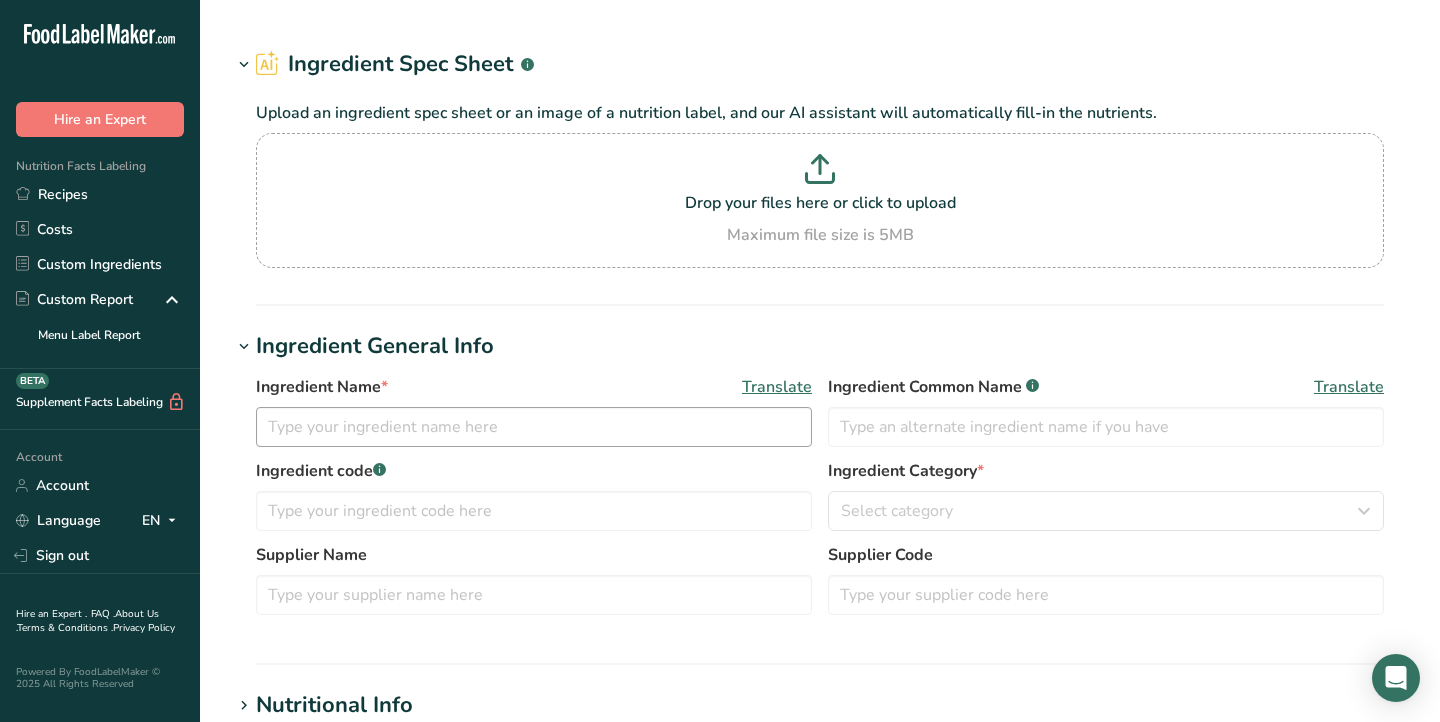 type on "NO TITANIUM NAFC COMPOUND GEMS BGORY" 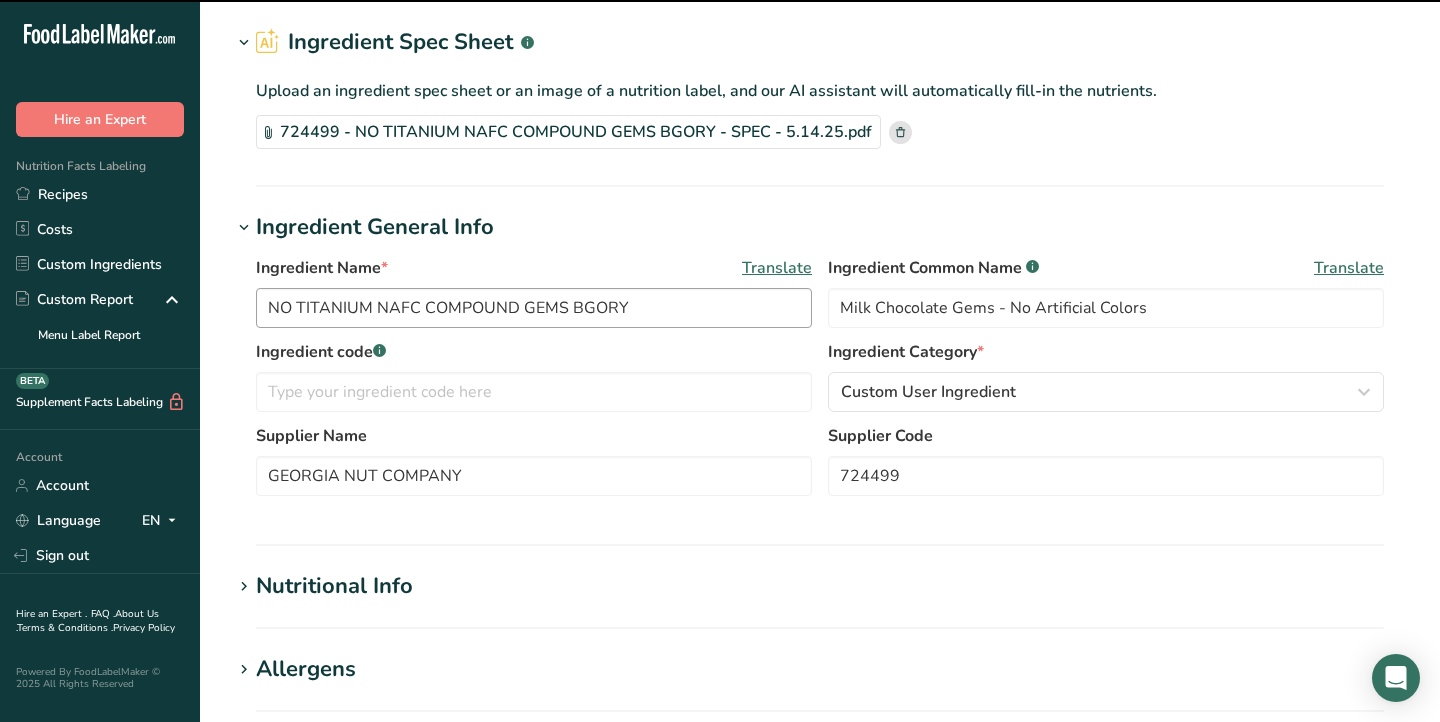 scroll, scrollTop: 71, scrollLeft: 0, axis: vertical 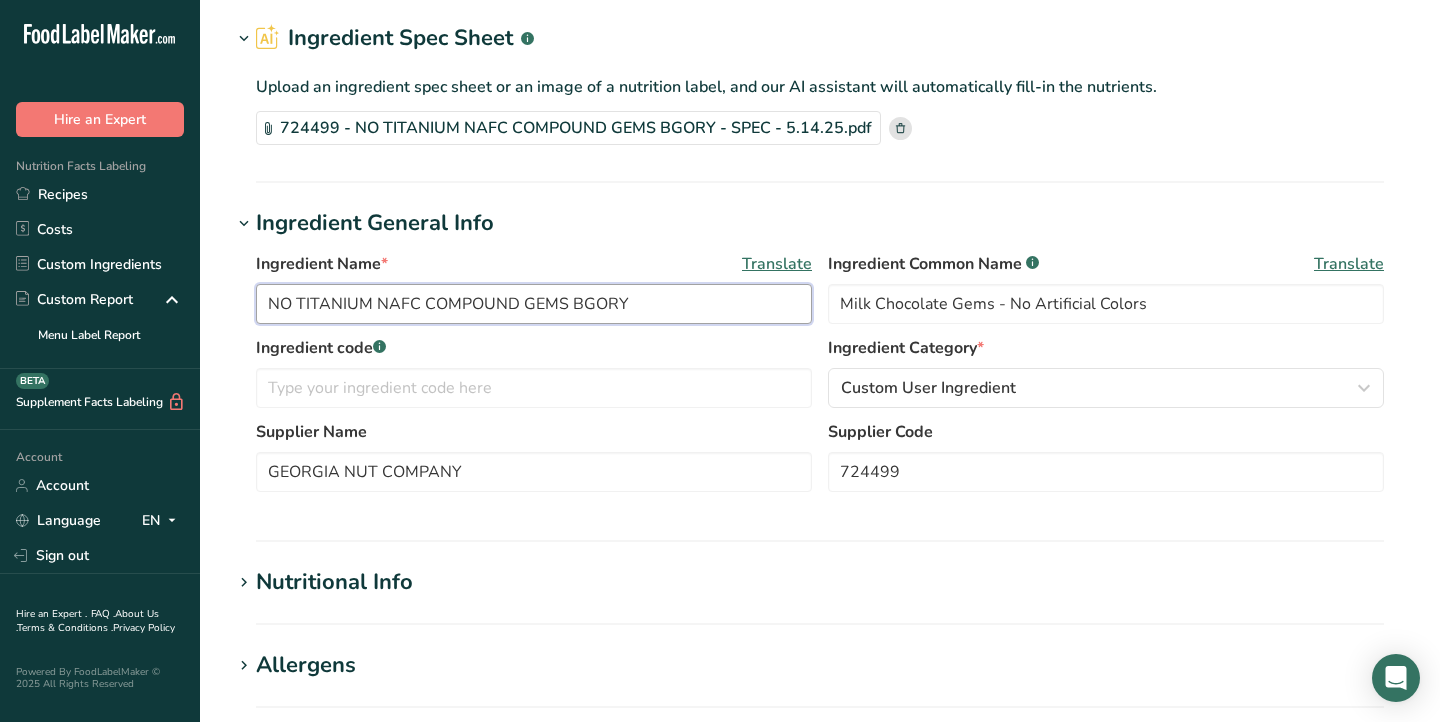 click on "NO TITANIUM NAFC COMPOUND GEMS BGORY" at bounding box center (534, 304) 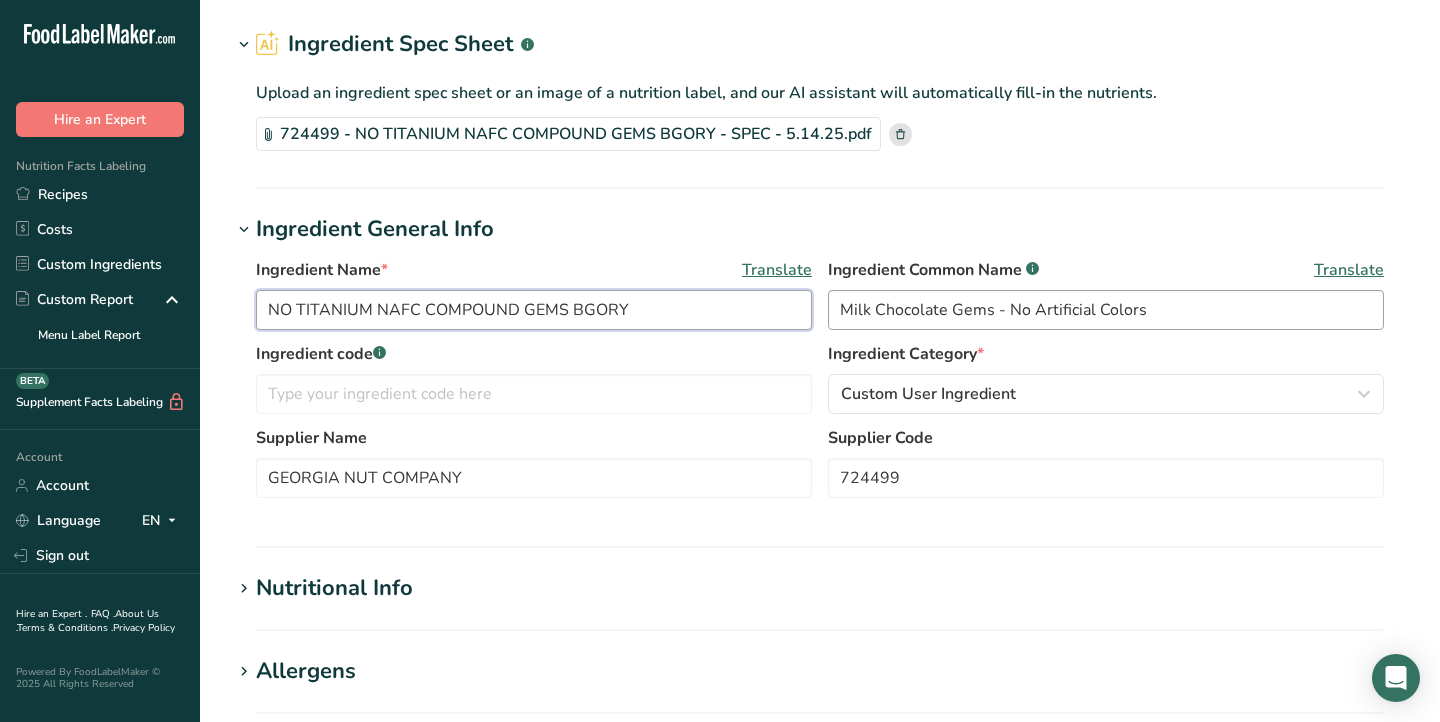 scroll, scrollTop: 87, scrollLeft: 0, axis: vertical 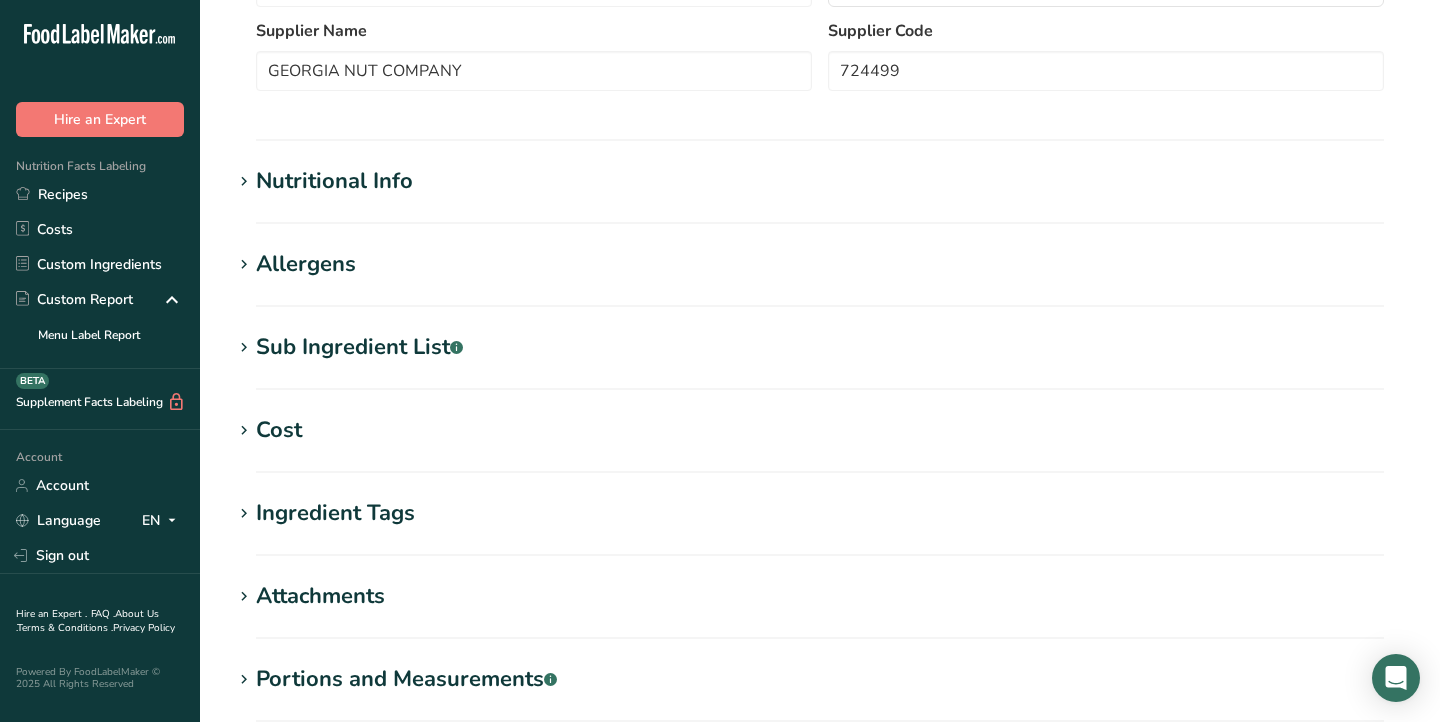 click at bounding box center [244, 348] 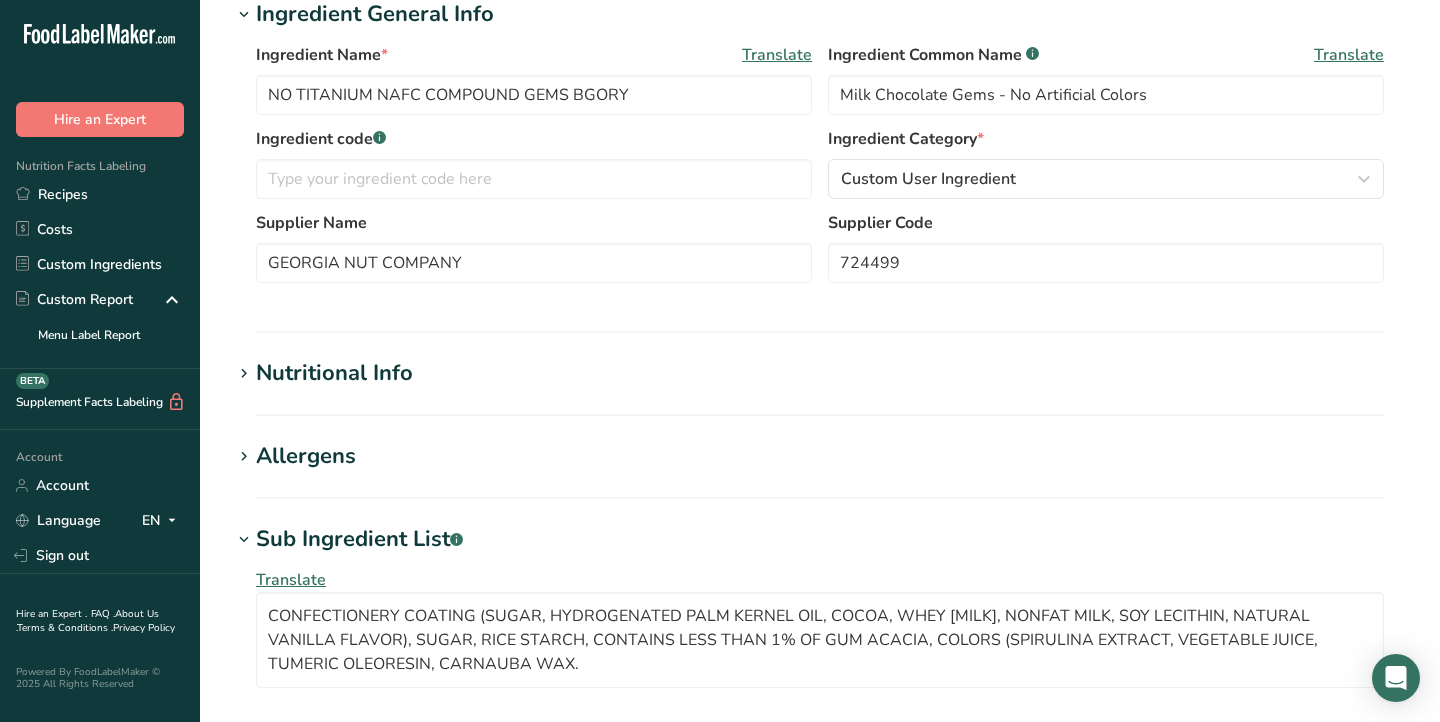 scroll, scrollTop: 279, scrollLeft: 0, axis: vertical 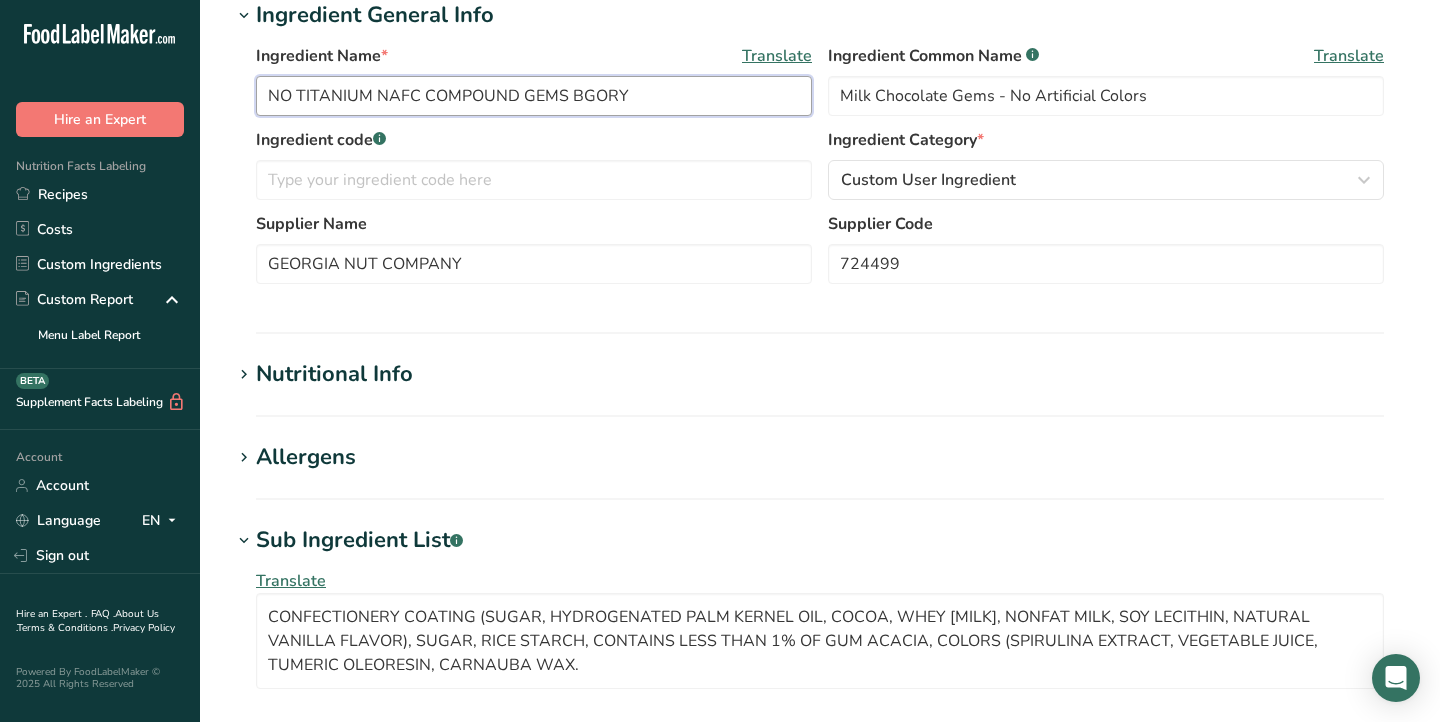 click on "NO TITANIUM NAFC COMPOUND GEMS BGORY" at bounding box center [534, 96] 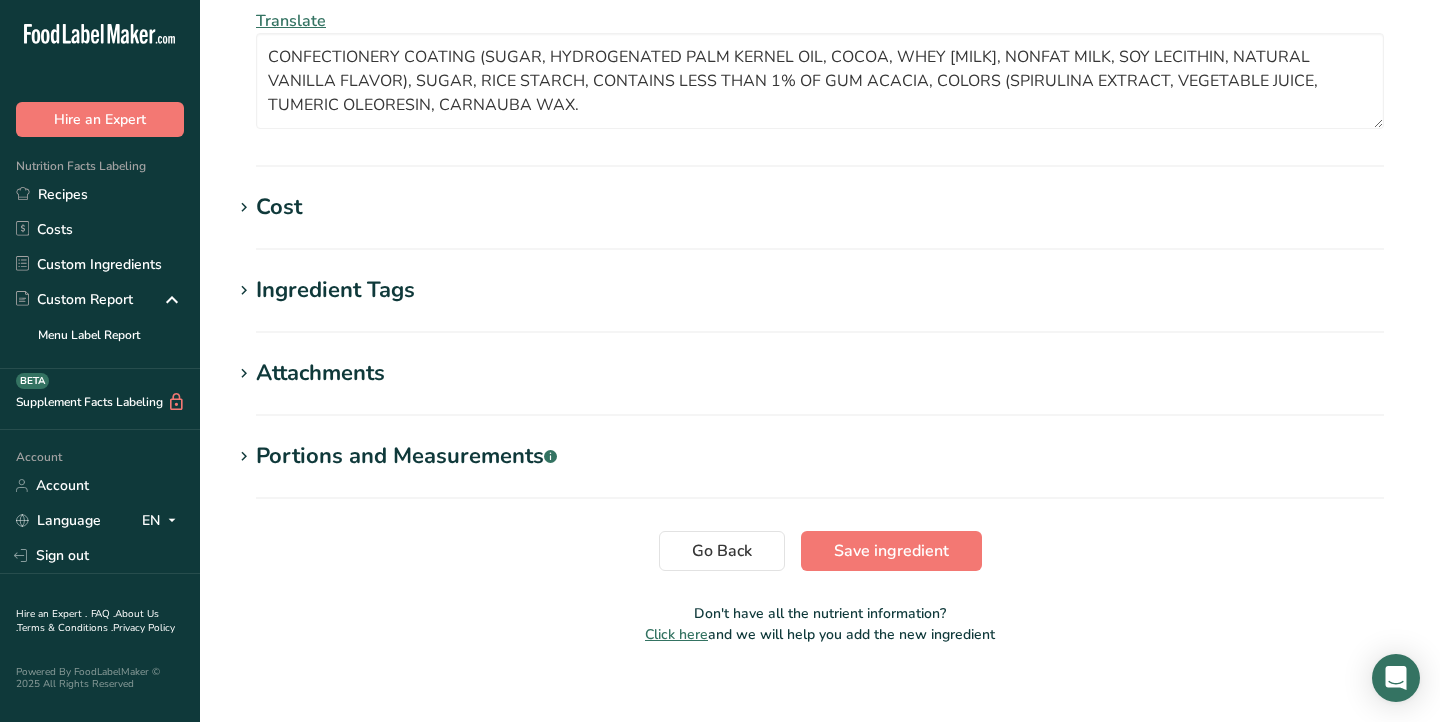 scroll, scrollTop: 858, scrollLeft: 0, axis: vertical 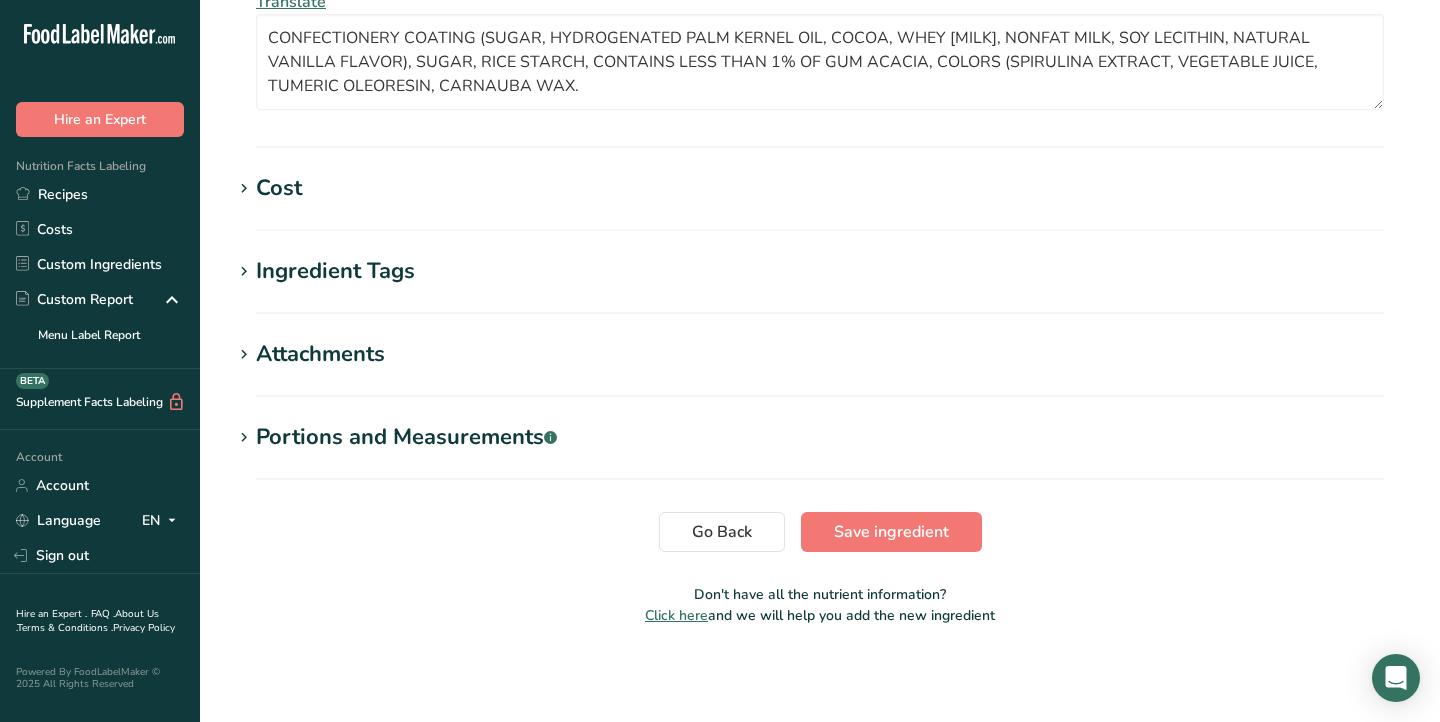 click on "Attachments" at bounding box center [320, 354] 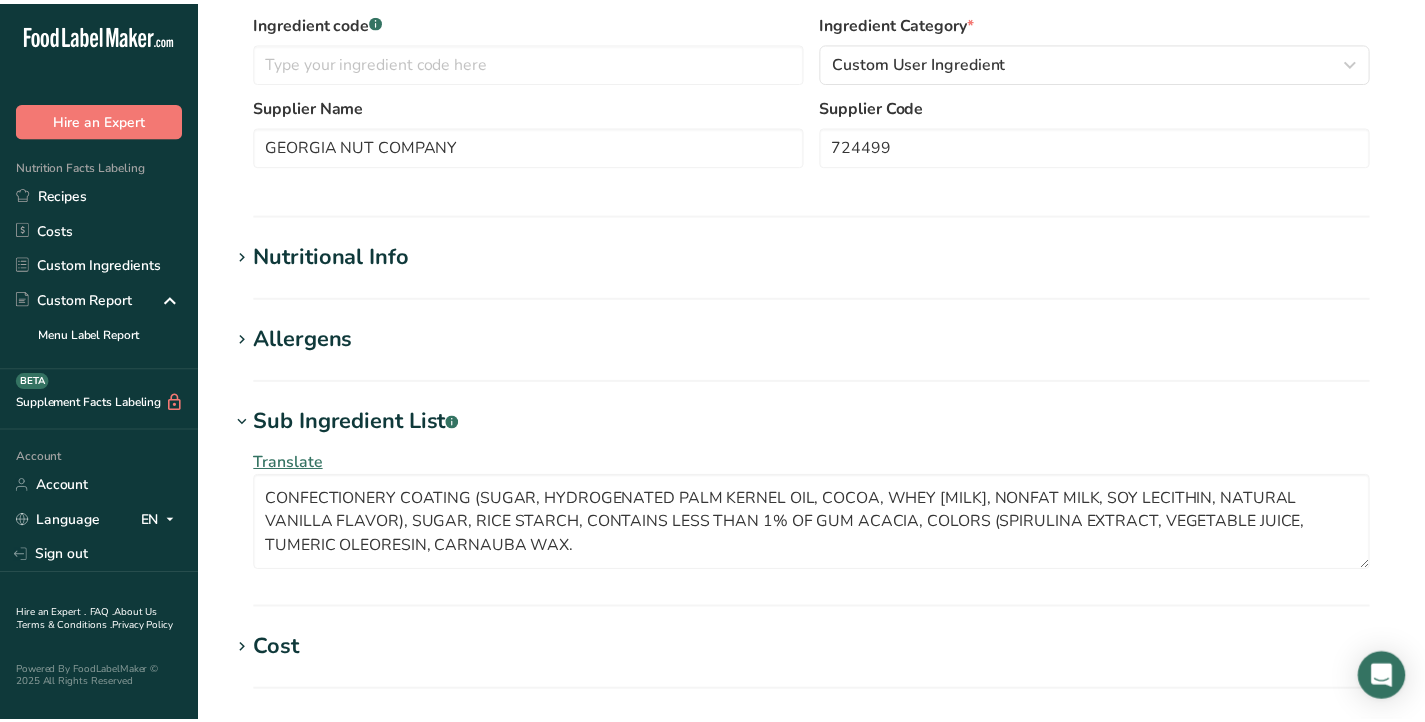 scroll, scrollTop: 0, scrollLeft: 0, axis: both 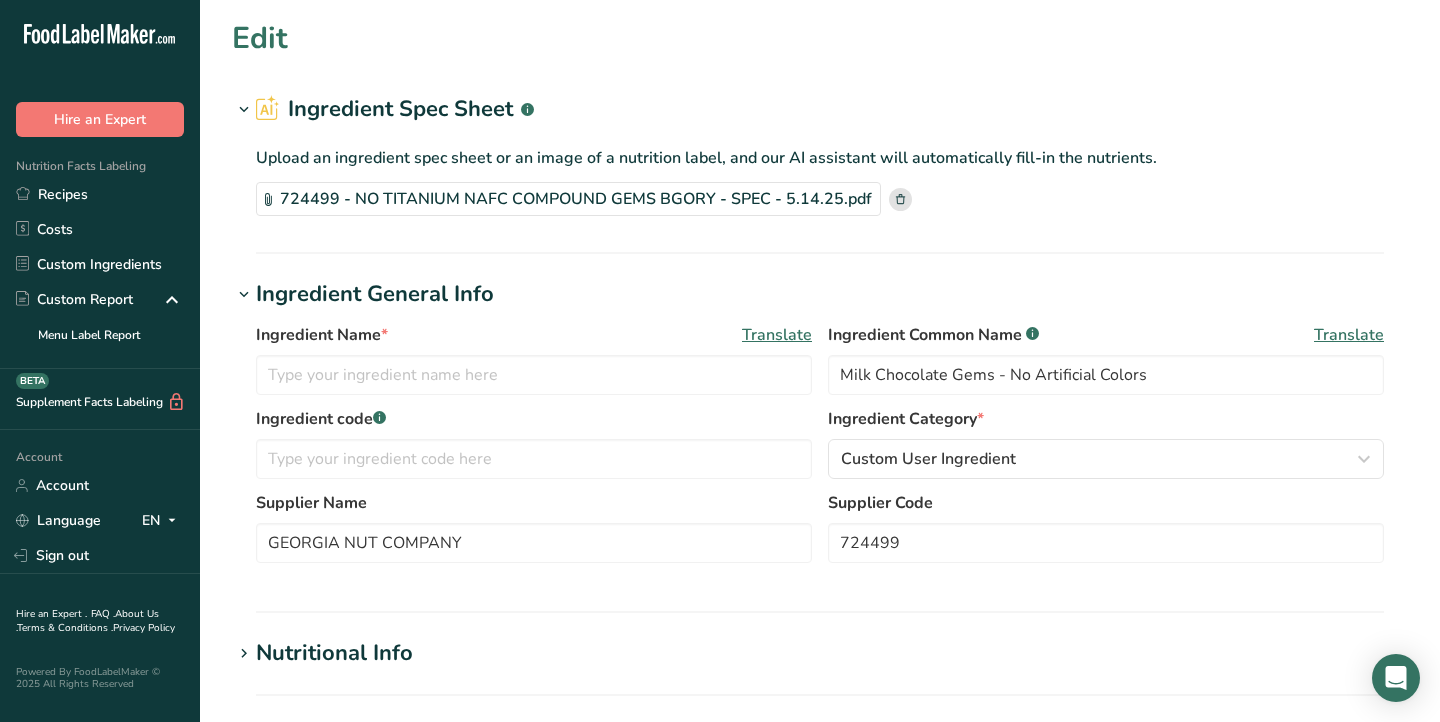 click on "724499 - NO TITANIUM NAFC COMPOUND GEMS BGORY - SPEC - 5.14.25.pdf" at bounding box center (568, 199) 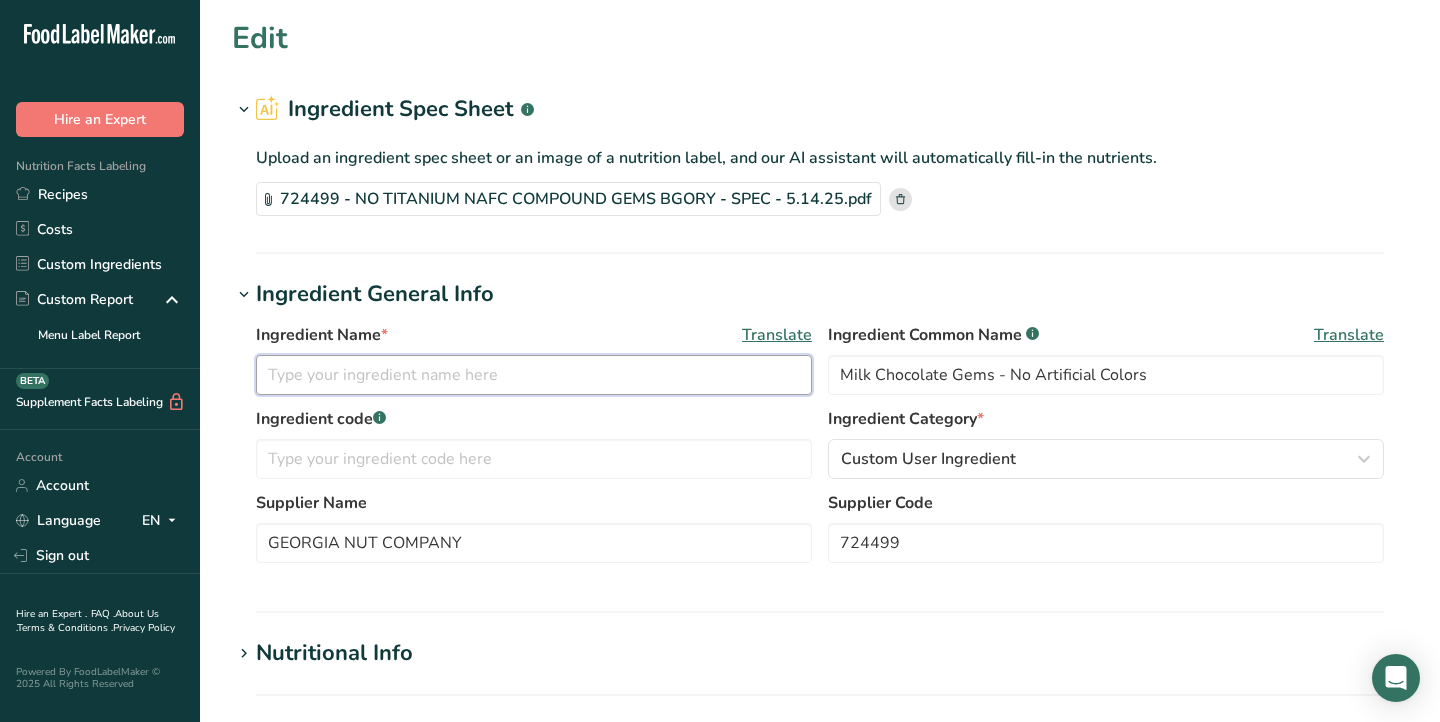 click at bounding box center (534, 375) 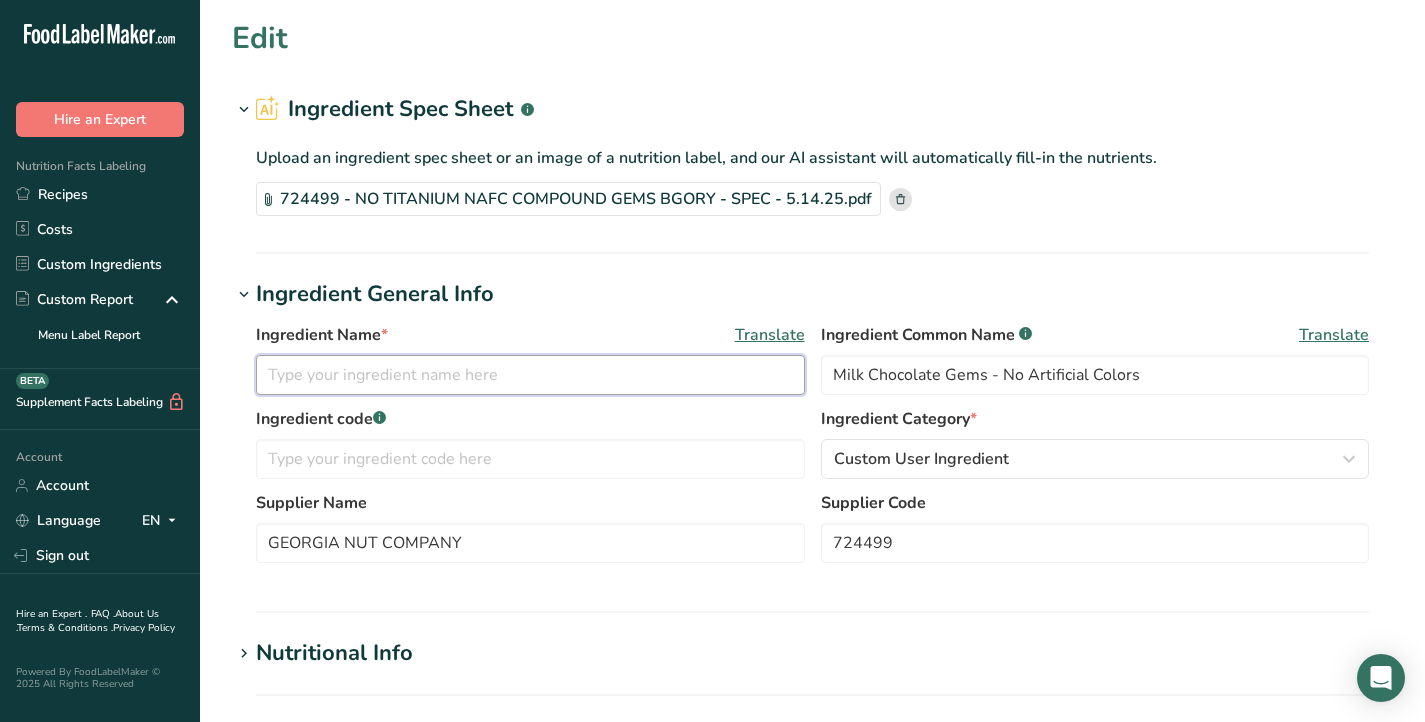 paste on "NO TITANIUM NAFC COMPOUND GEMS BGORY" 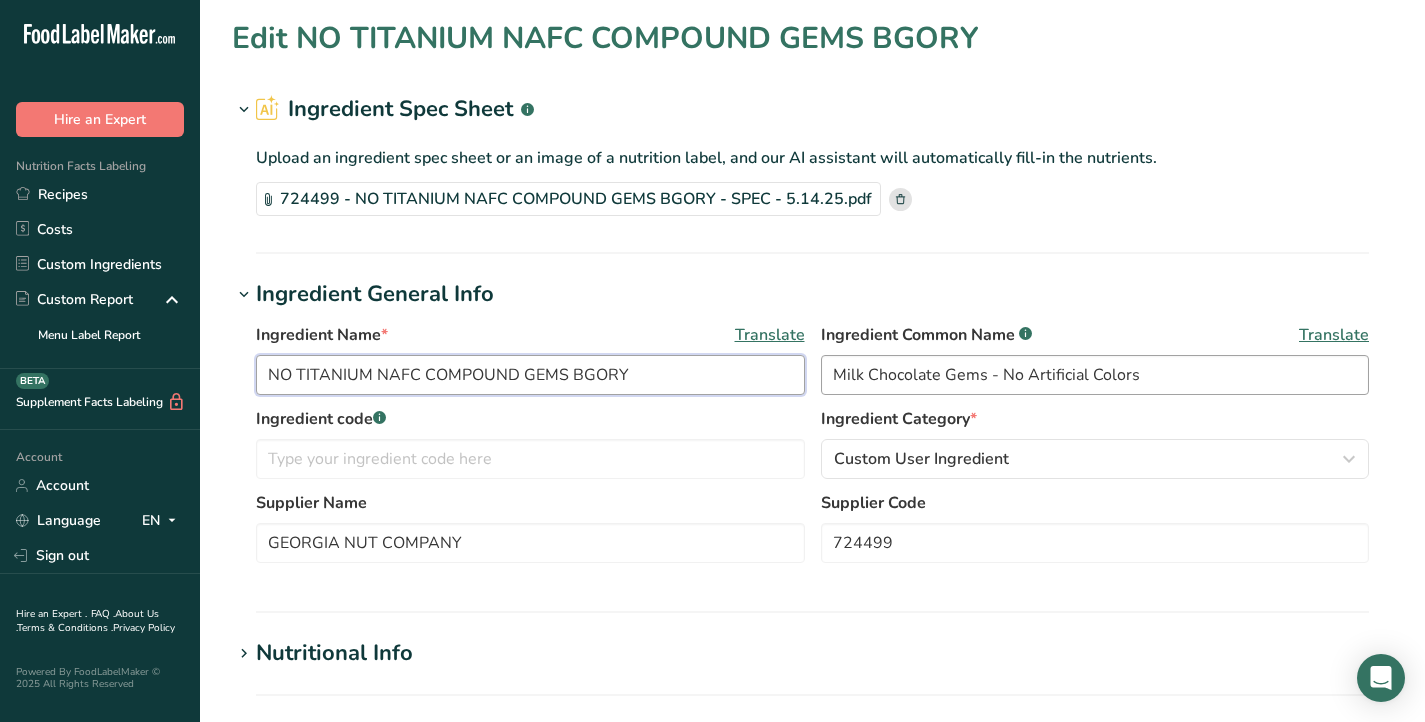 type on "NO TITANIUM NAFC COMPOUND GEMS BGORY" 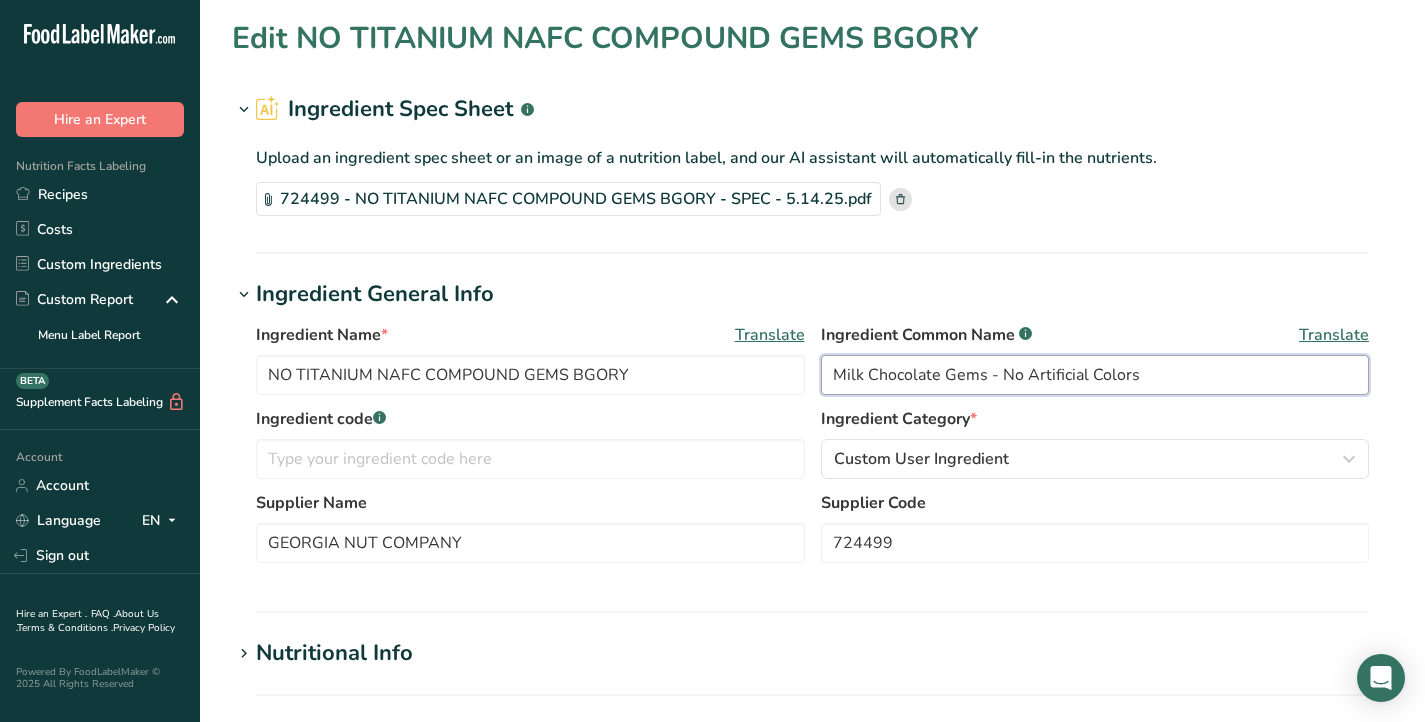 drag, startPoint x: 942, startPoint y: 376, endPoint x: 830, endPoint y: 377, distance: 112.00446 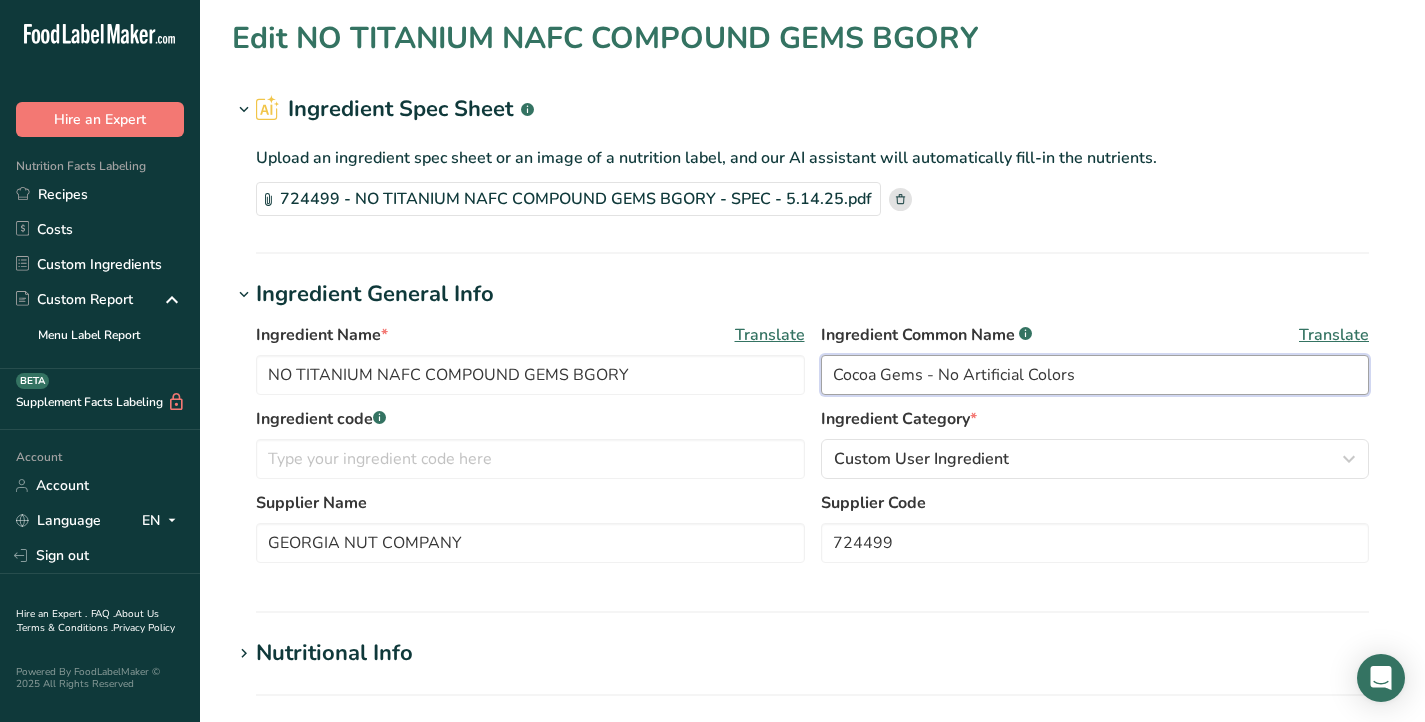 click on "Cocoa Gems - No Artificial Colors" at bounding box center (1095, 375) 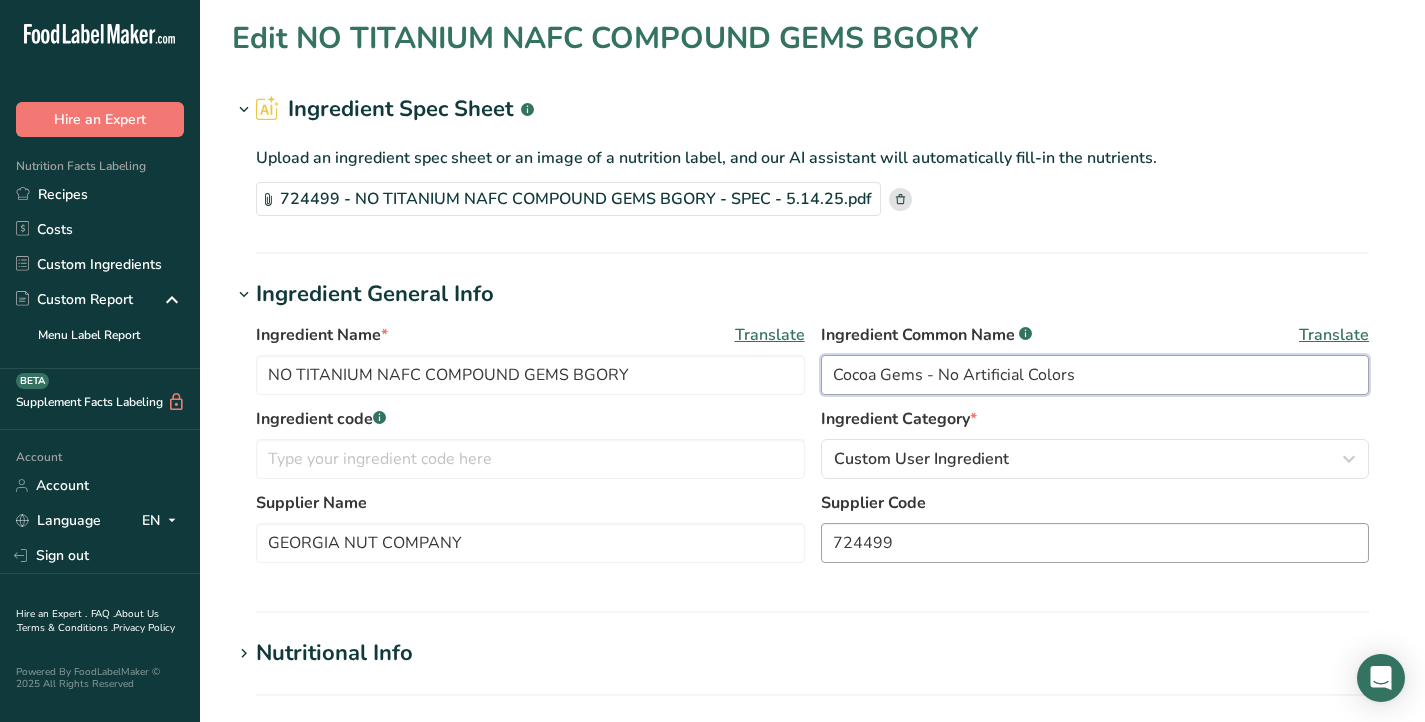 type on "Cocoa Gems - No Artificial Colors" 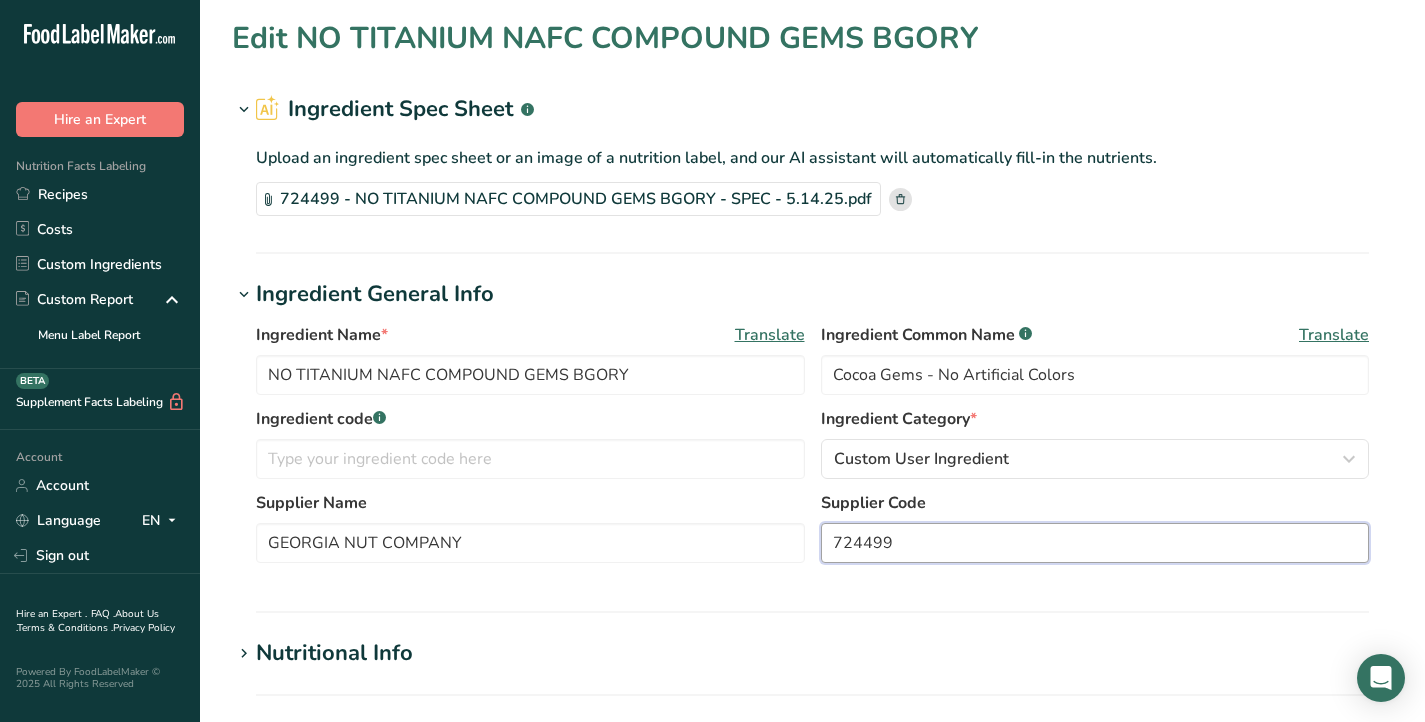 click on "724499" at bounding box center [1095, 543] 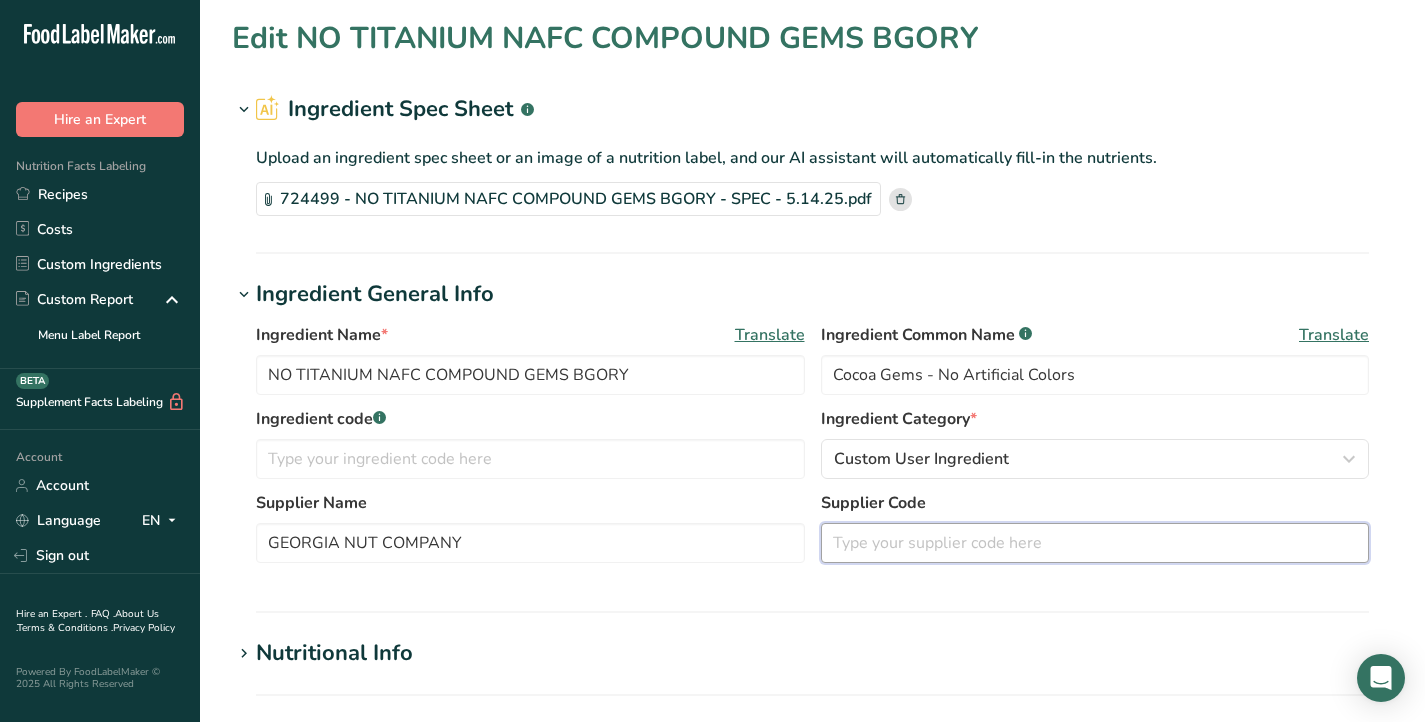 type 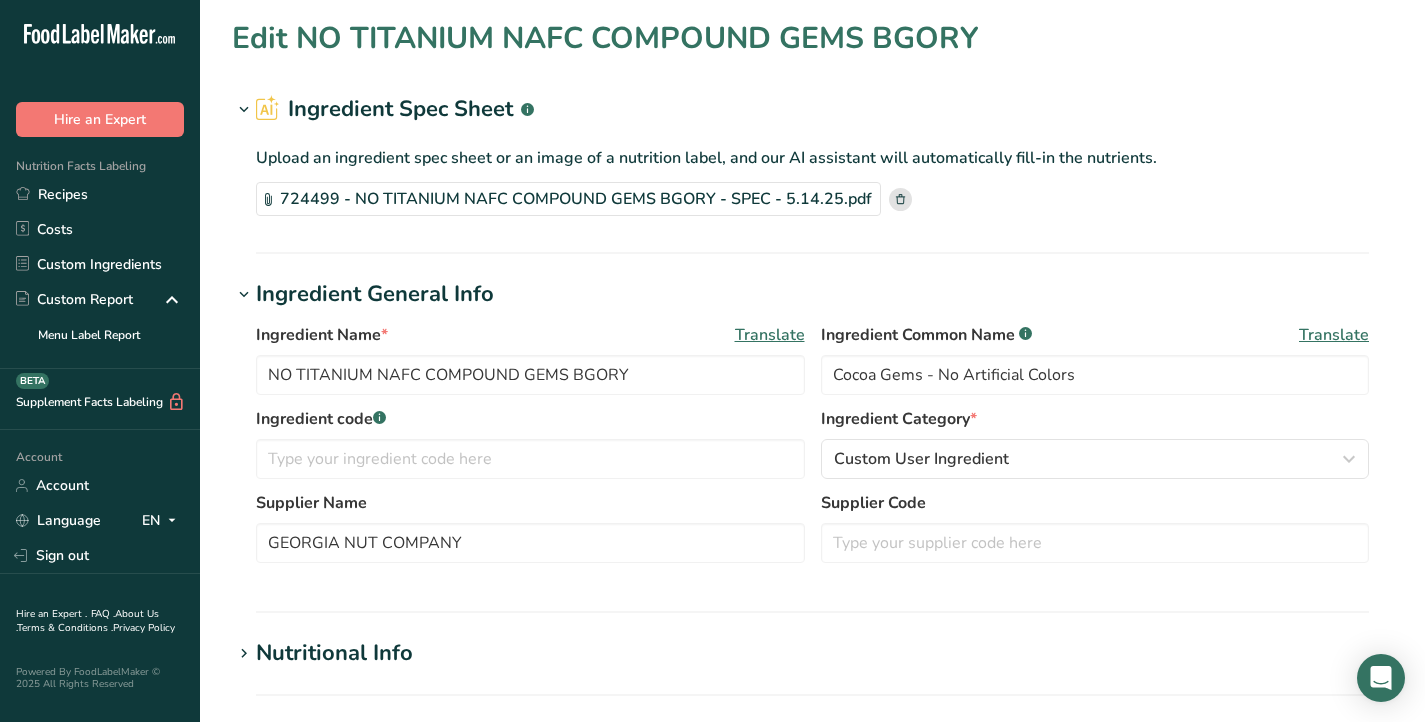 click on "Supplier Name GEORGIA NUT COMPANY   Supplier Code" at bounding box center [812, 533] 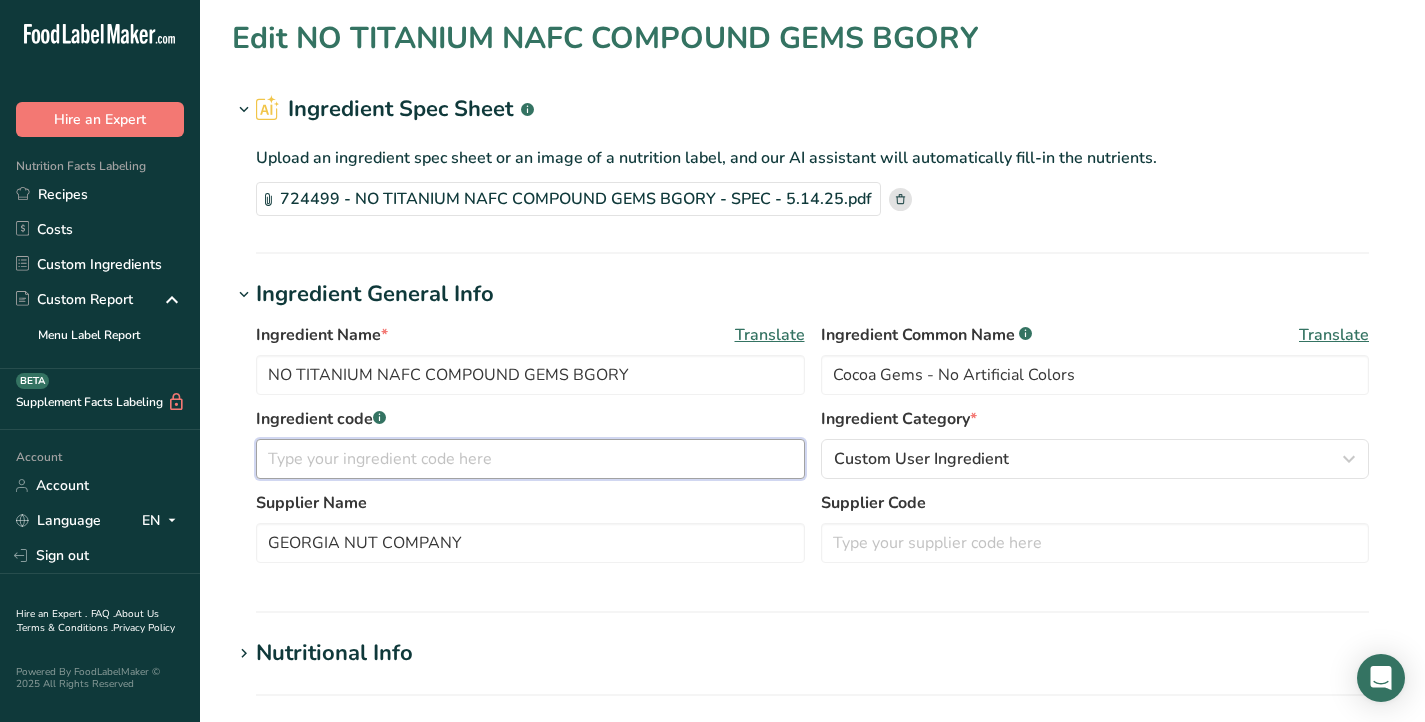 click at bounding box center (530, 459) 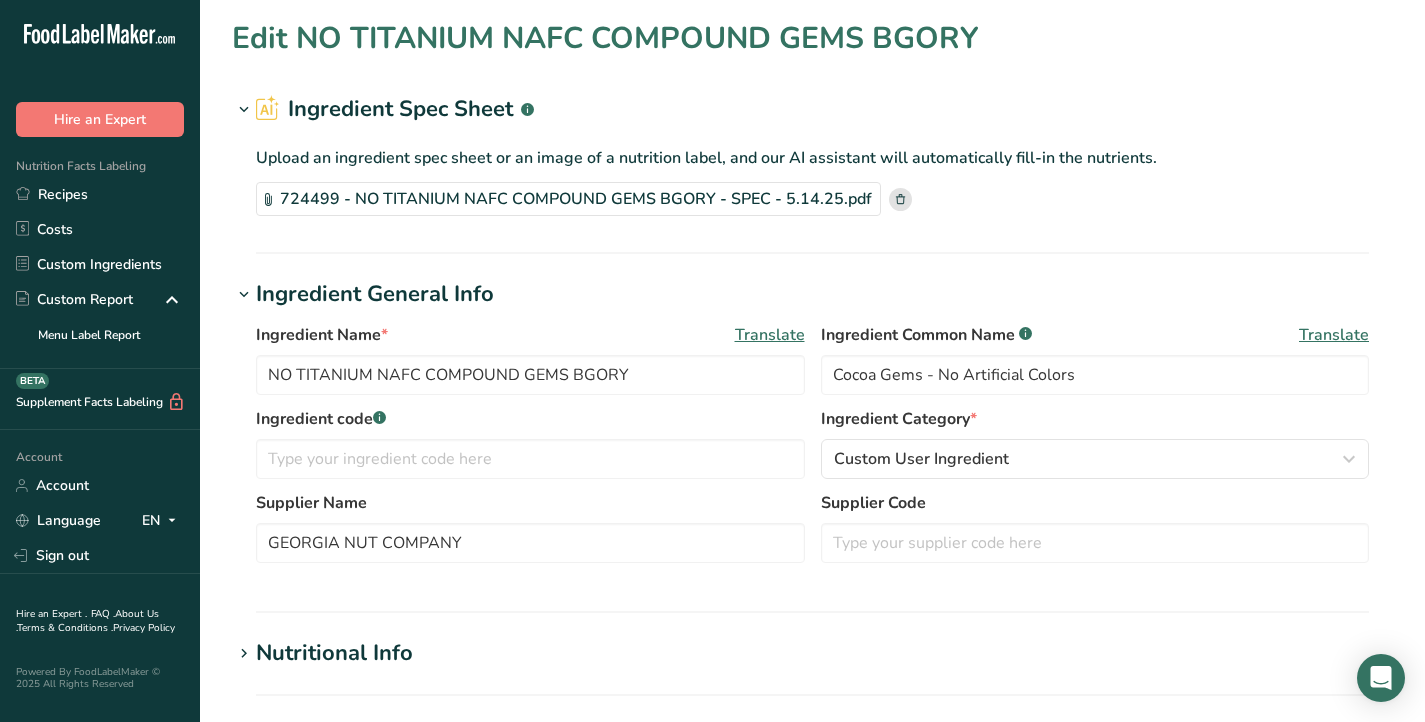 click on "Supplier Name GEORGIA NUT COMPANY   Supplier Code" at bounding box center [812, 533] 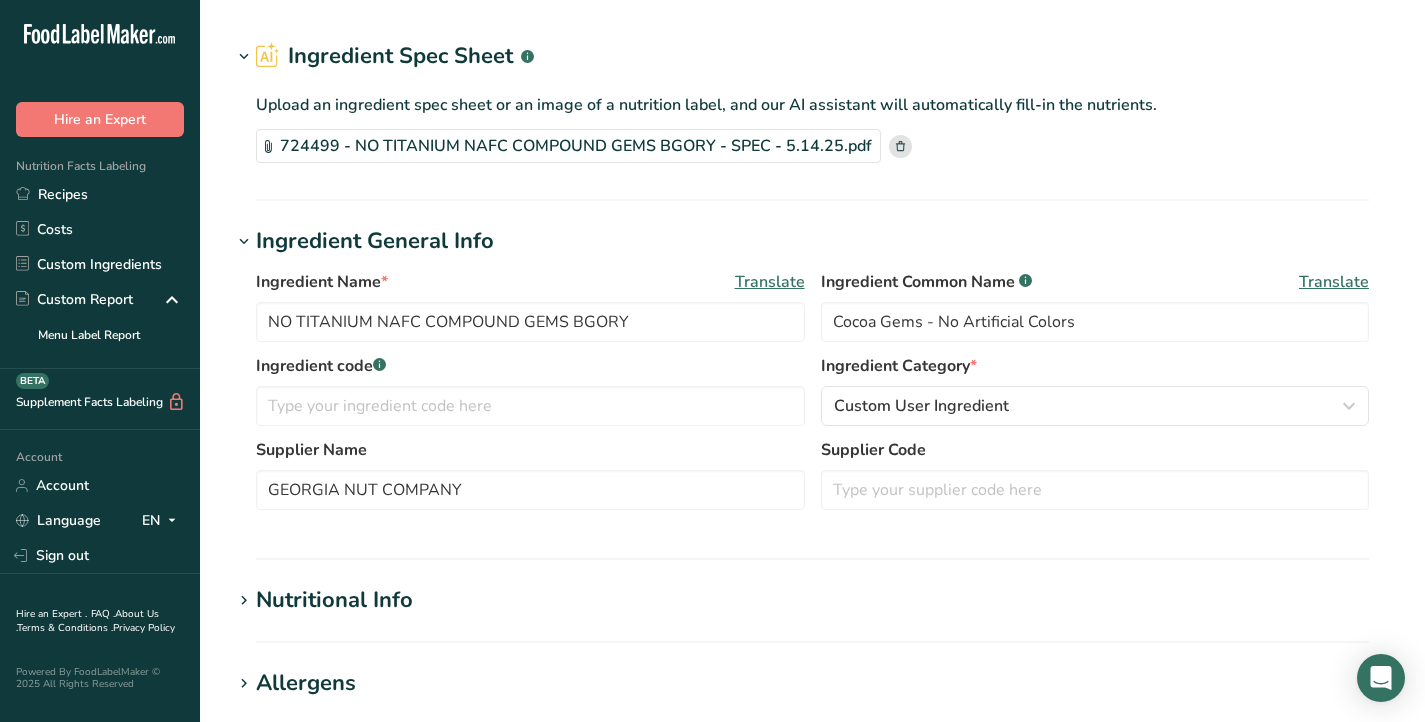 scroll, scrollTop: 419, scrollLeft: 0, axis: vertical 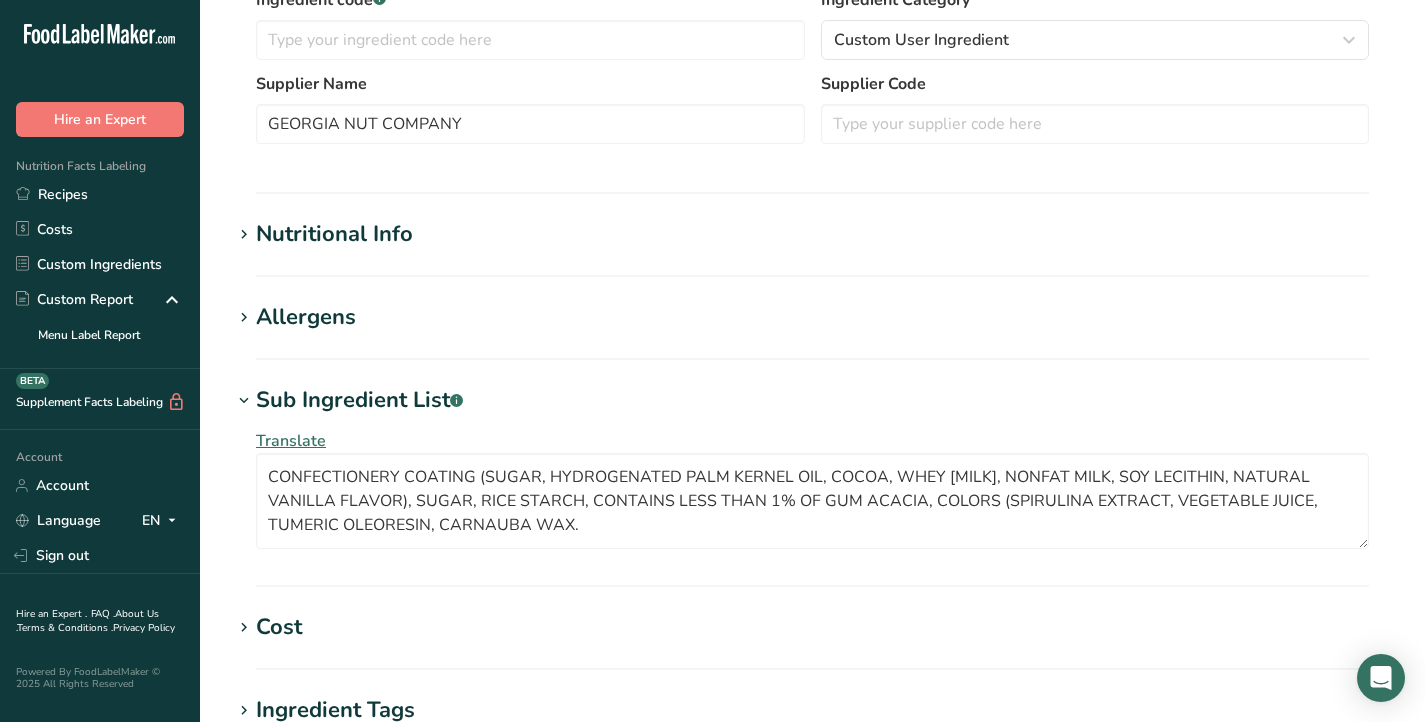 click on "Nutritional Info" at bounding box center [334, 234] 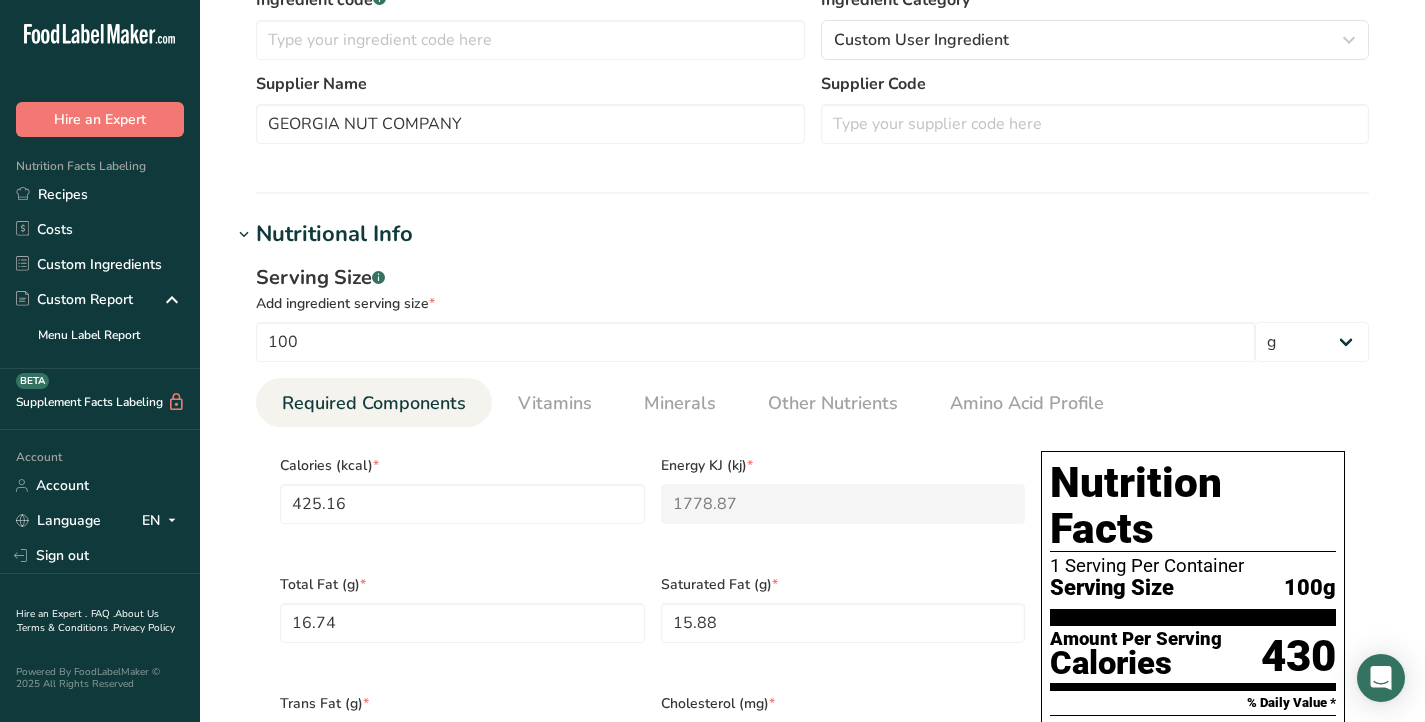 click on "Nutritional Info" at bounding box center [334, 234] 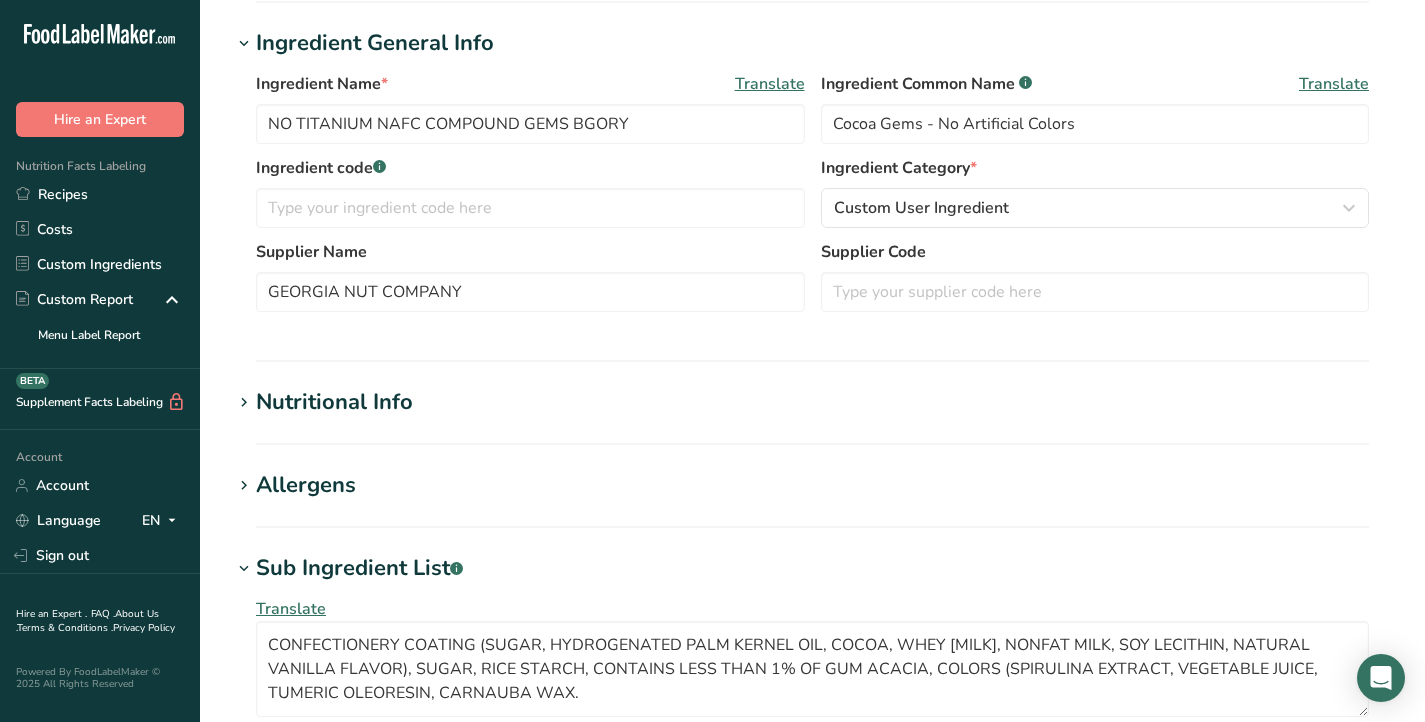 scroll, scrollTop: 267, scrollLeft: 0, axis: vertical 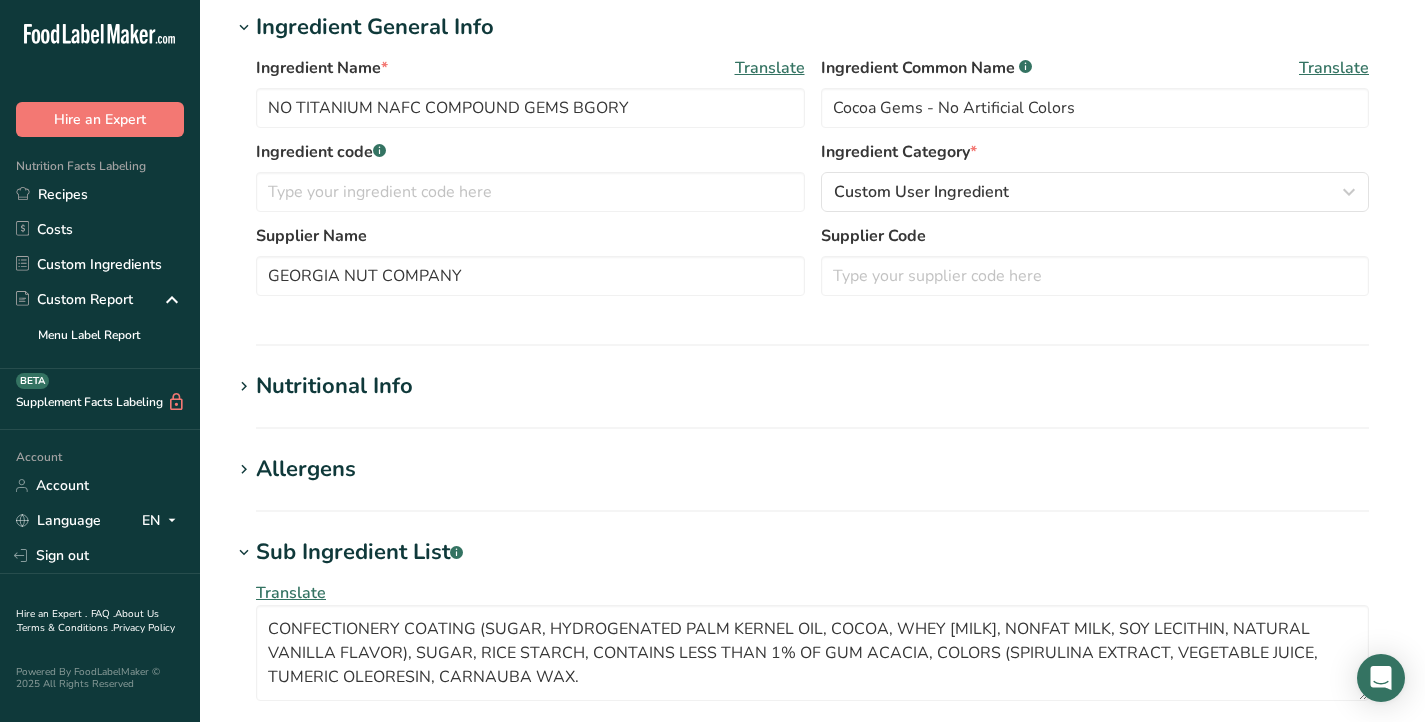 click on "Allergens" at bounding box center [306, 469] 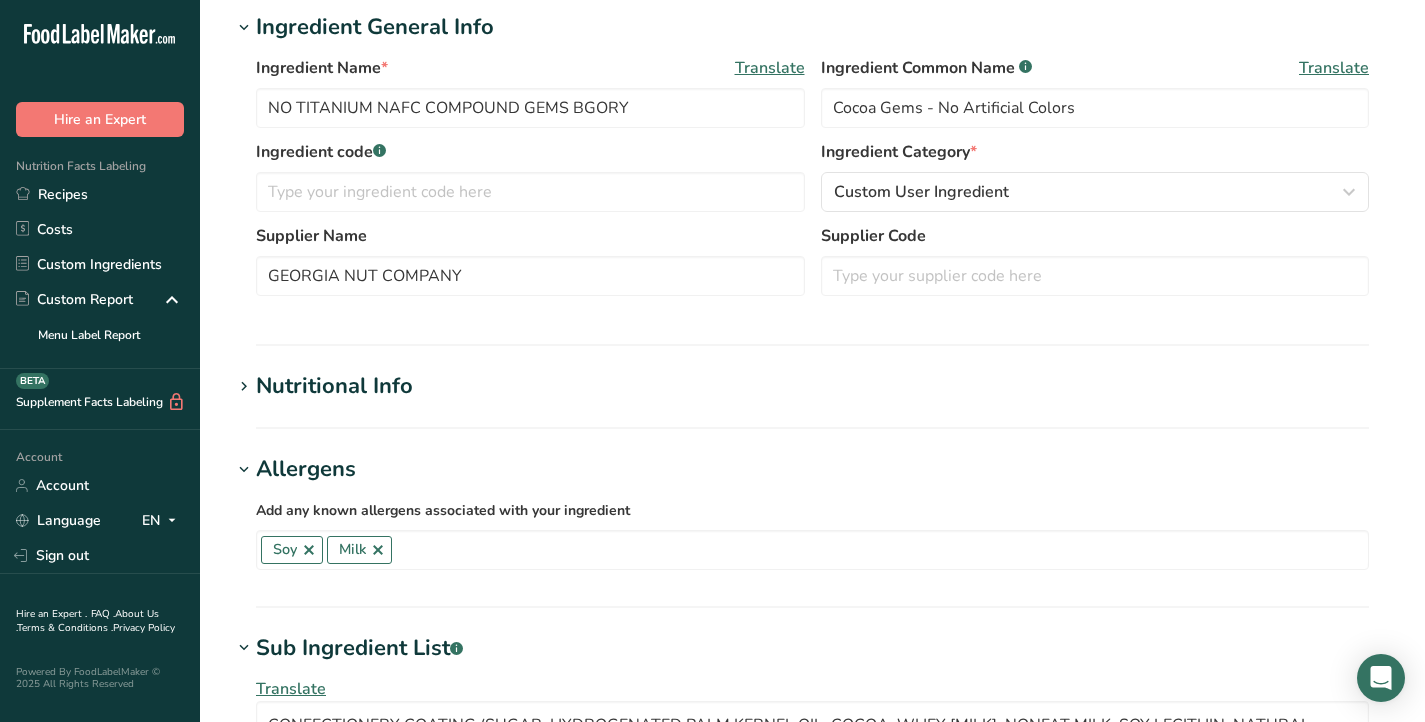 click on "Allergens" at bounding box center (306, 469) 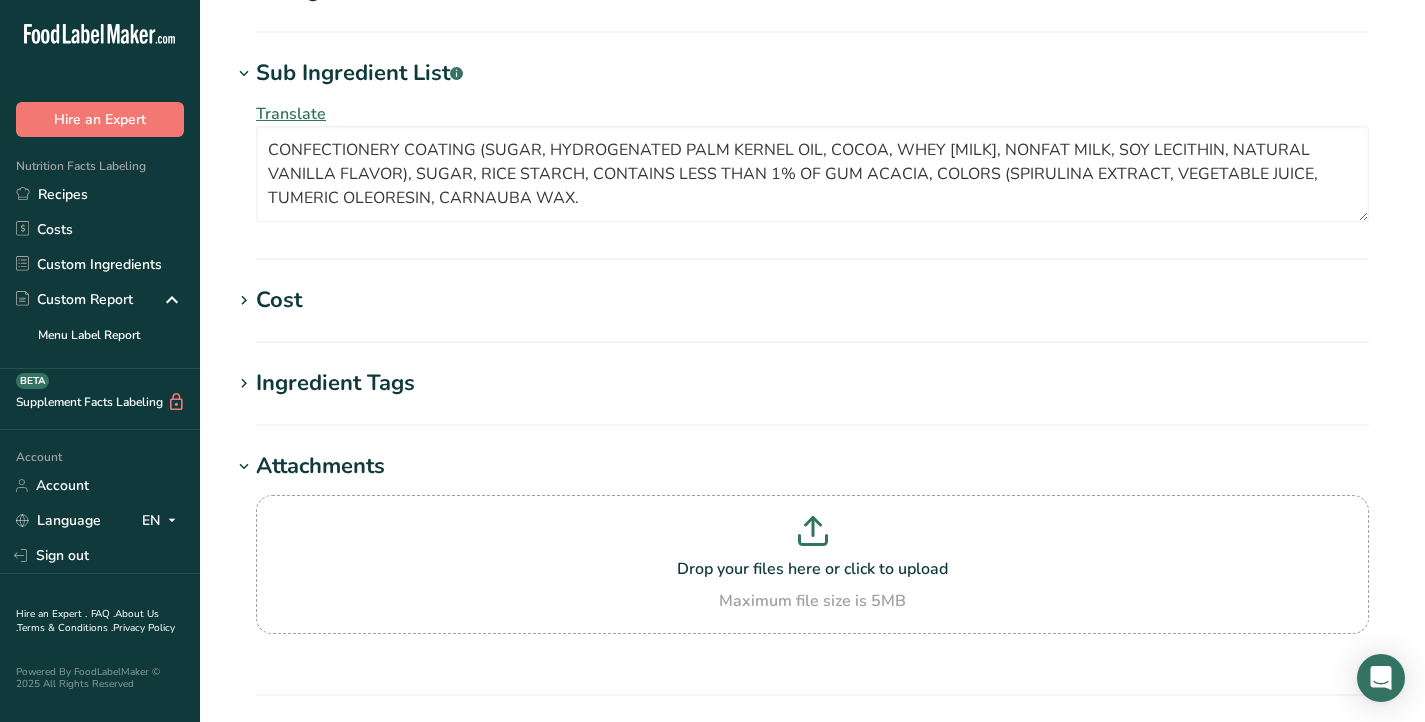scroll, scrollTop: 733, scrollLeft: 0, axis: vertical 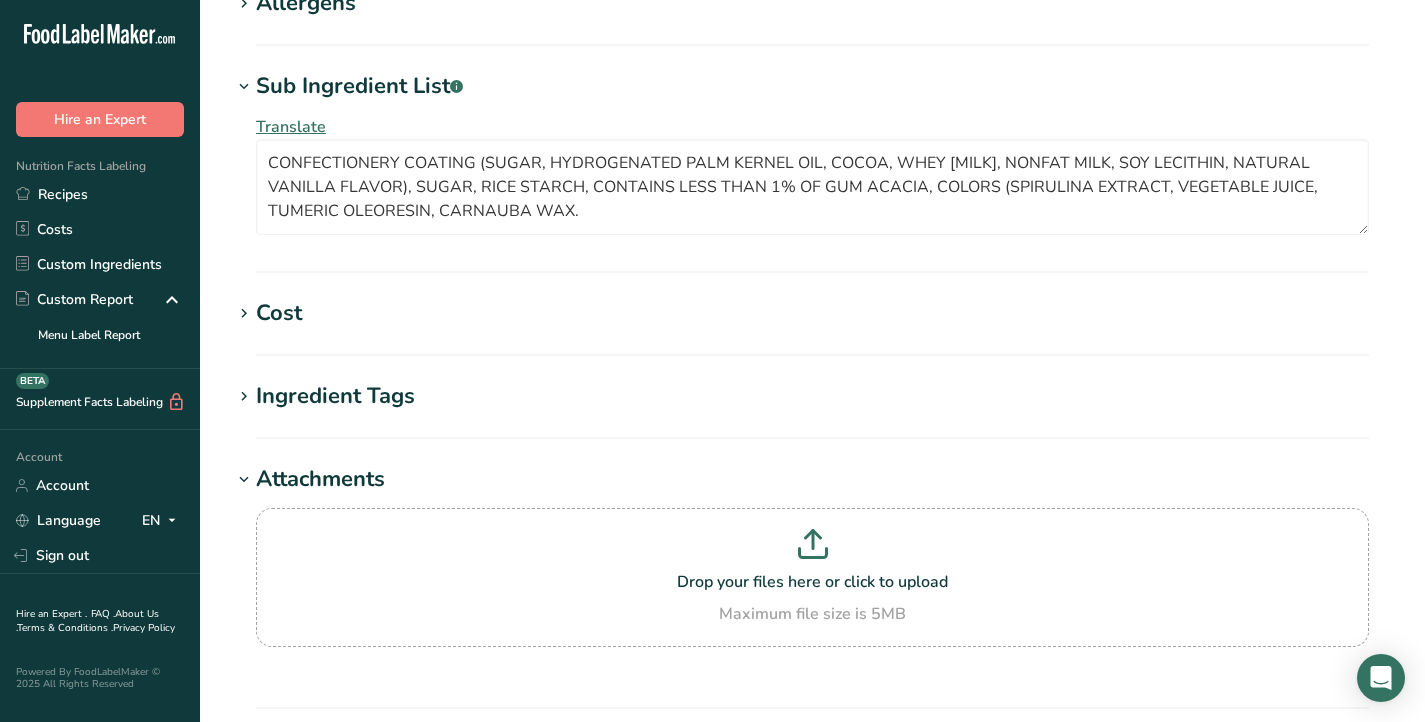 click at bounding box center [244, 480] 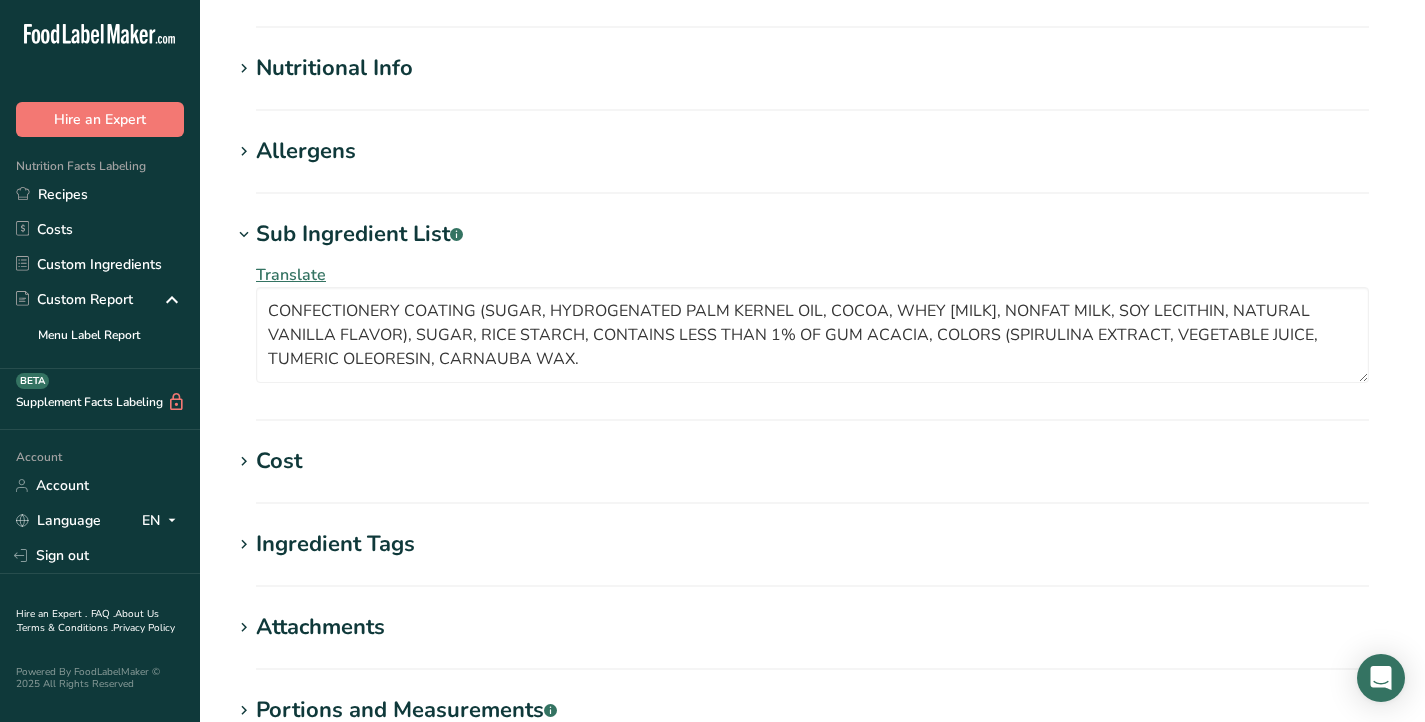 scroll, scrollTop: 858, scrollLeft: 0, axis: vertical 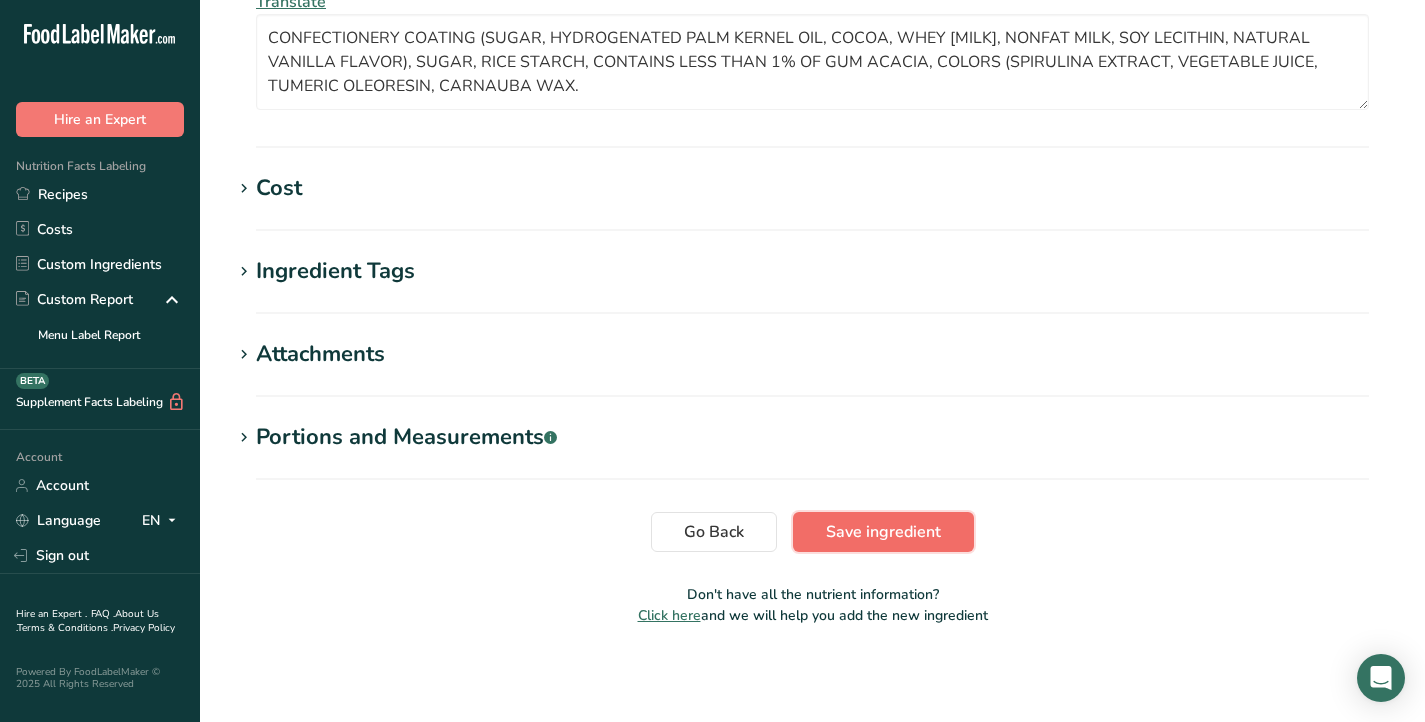 click on "Save ingredient" at bounding box center [883, 532] 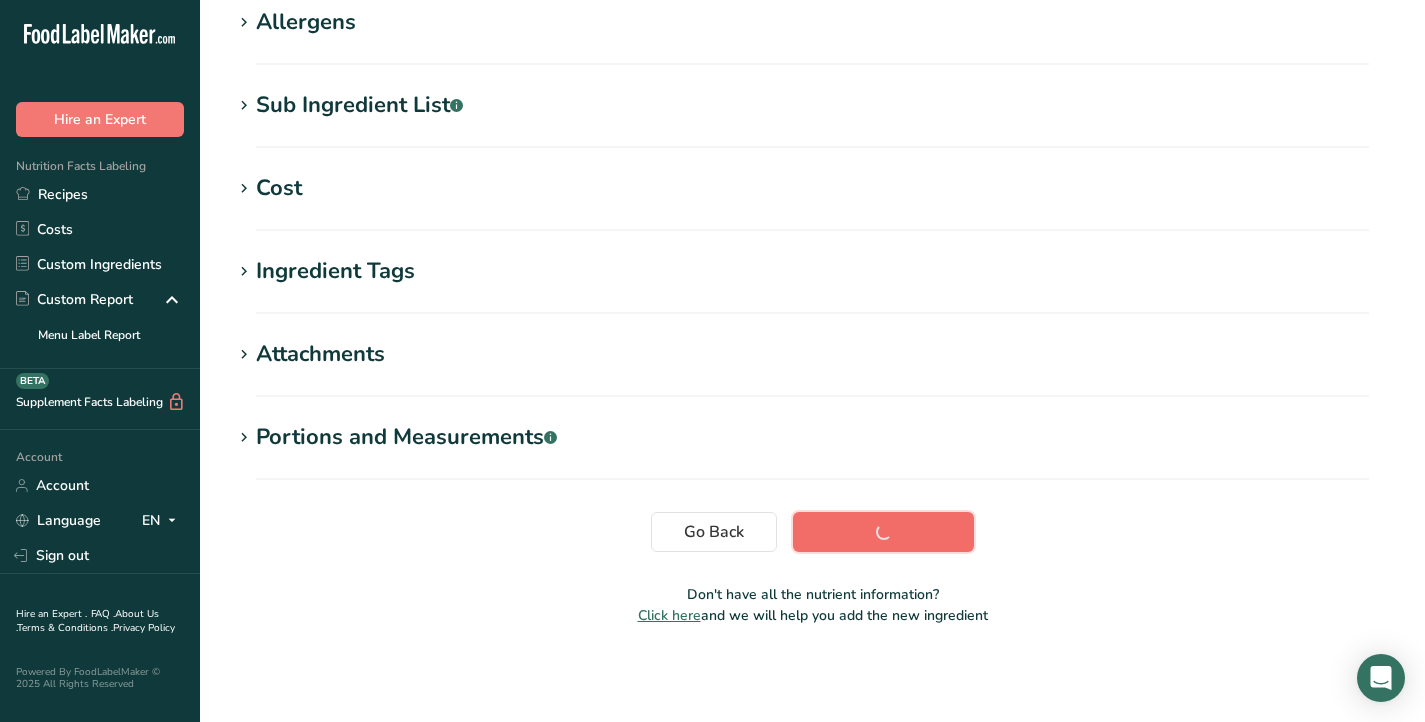 scroll, scrollTop: 336, scrollLeft: 0, axis: vertical 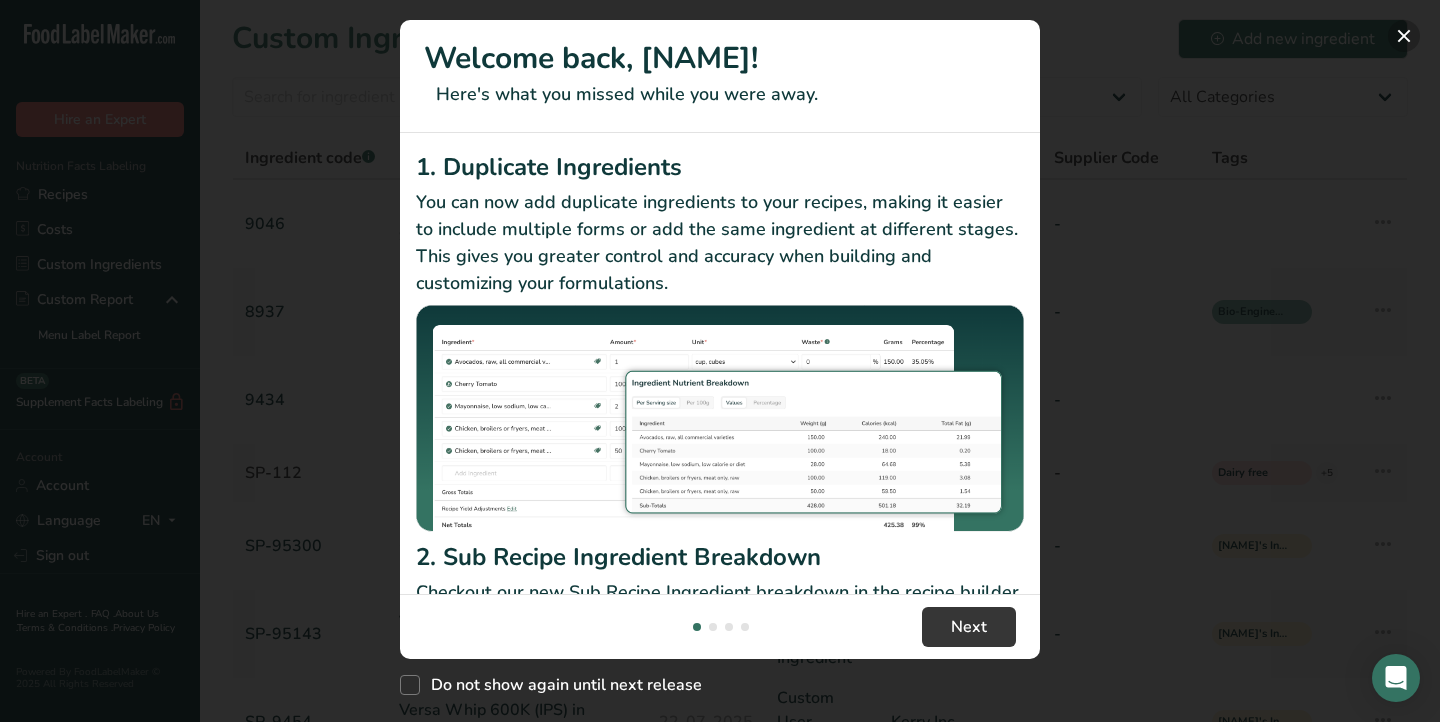 click at bounding box center [1404, 36] 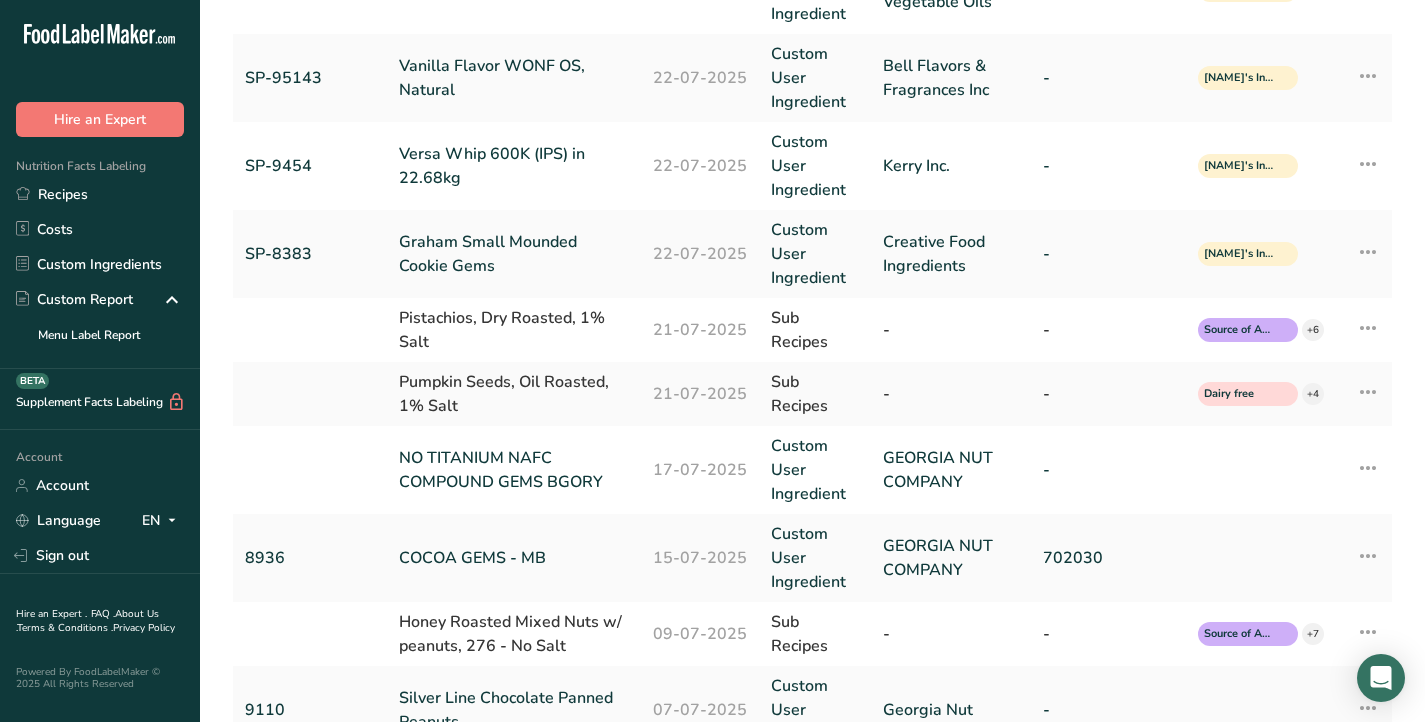 scroll, scrollTop: 572, scrollLeft: 0, axis: vertical 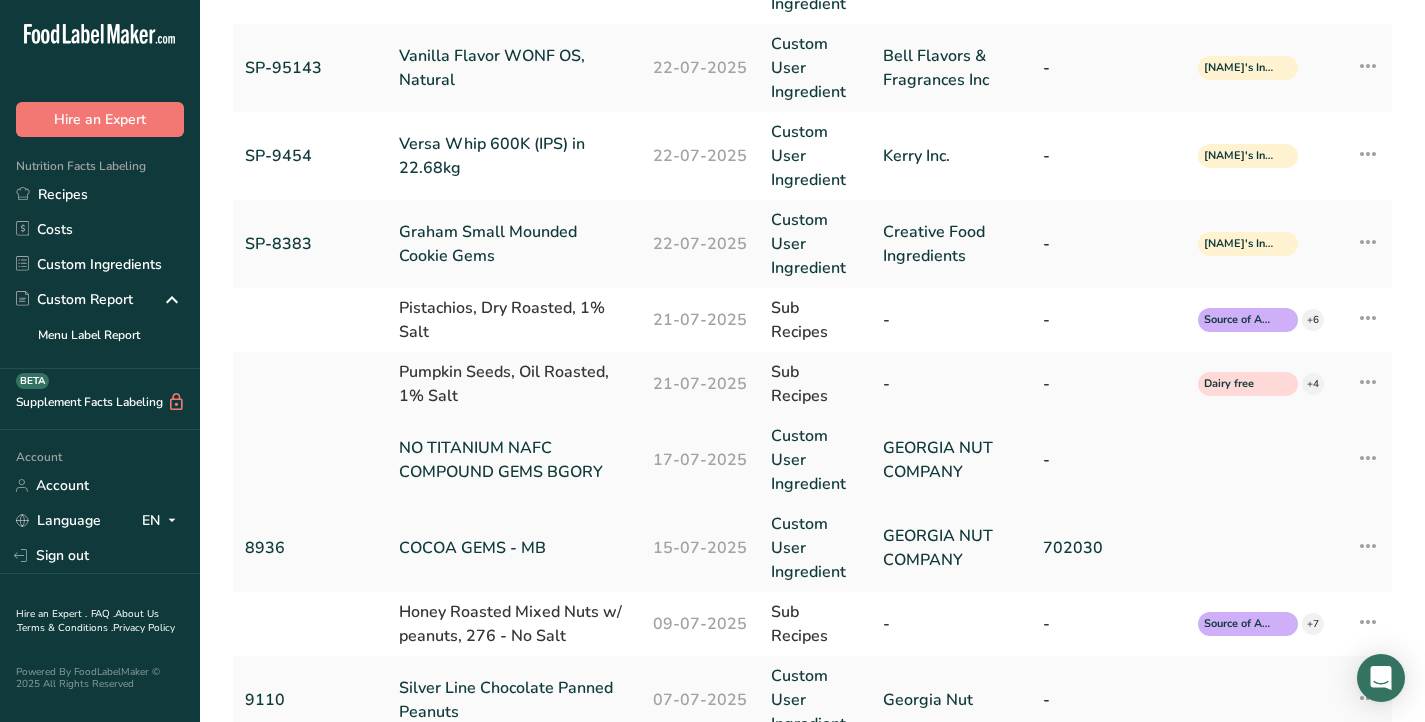 click on "NO TITANIUM NAFC COMPOUND GEMS BGORY" at bounding box center (514, 460) 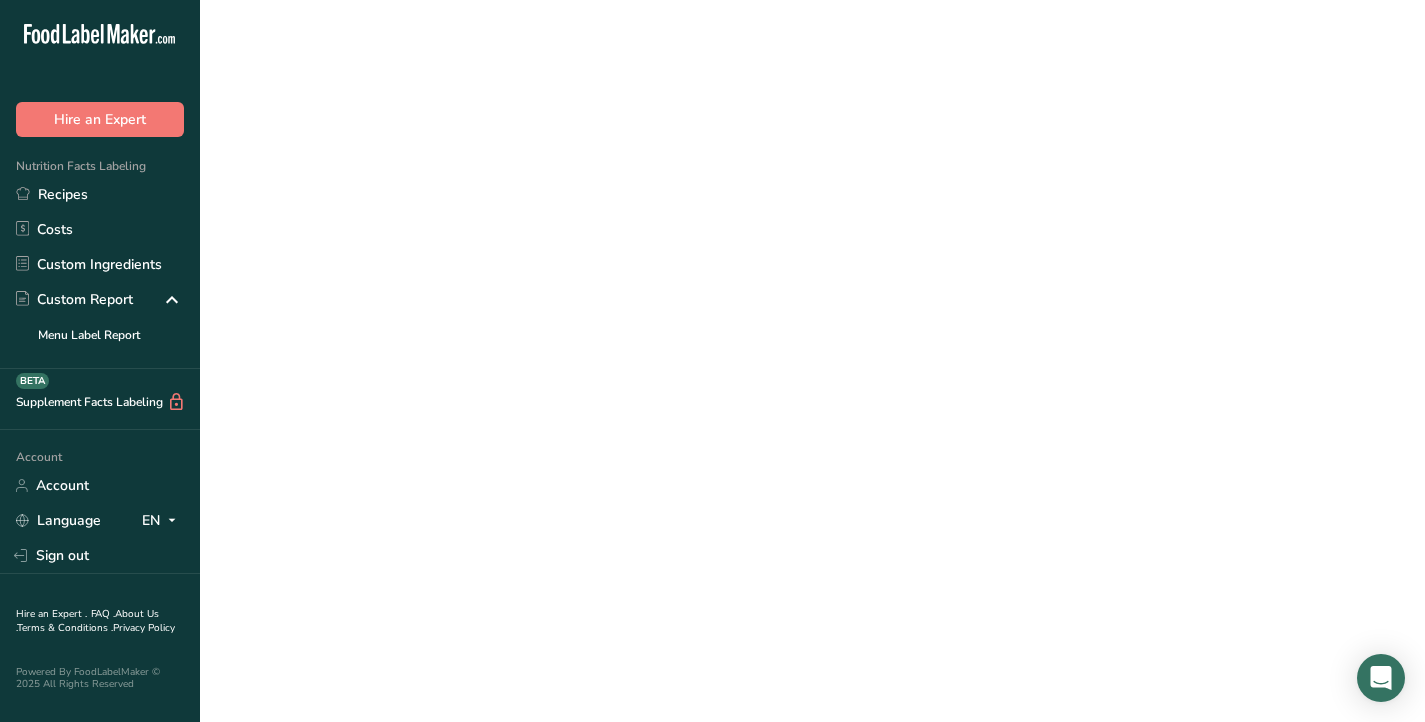 scroll, scrollTop: 0, scrollLeft: 0, axis: both 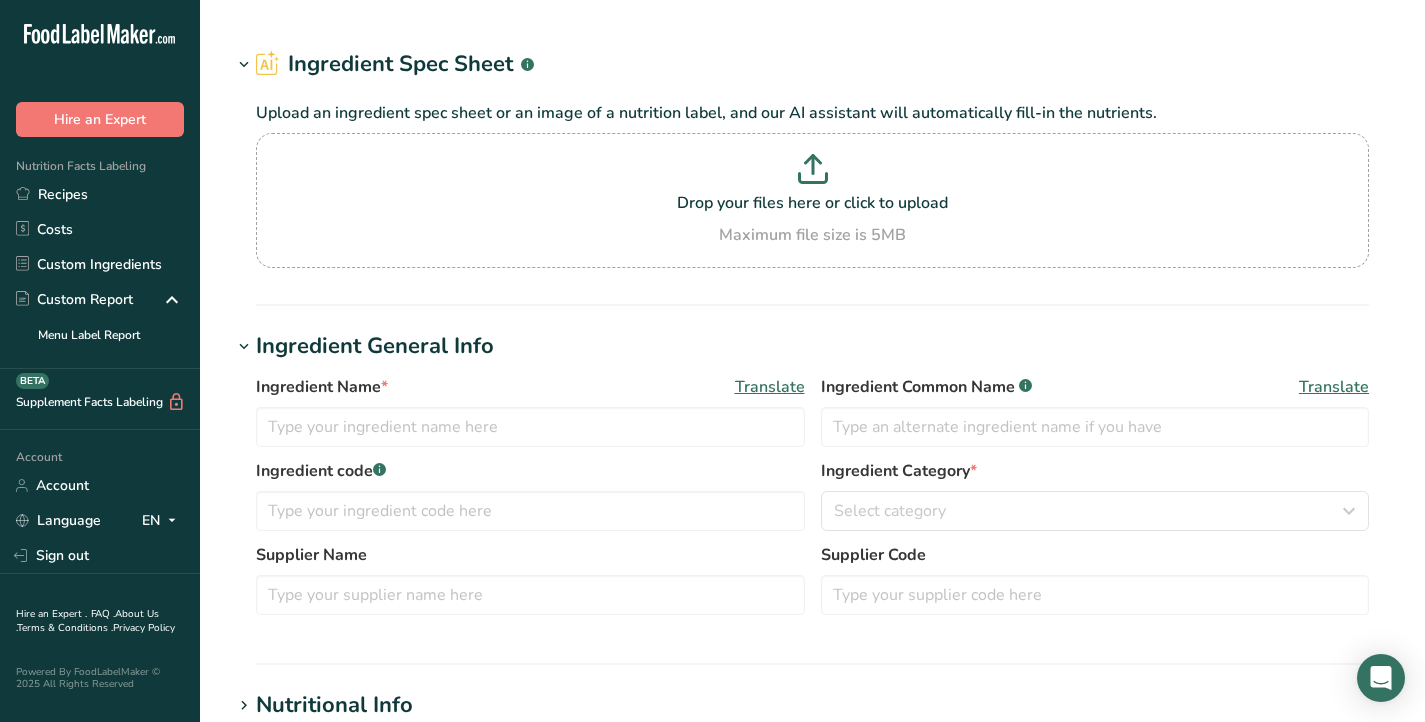 type on "NO TITANIUM NAFC COMPOUND GEMS BGORY" 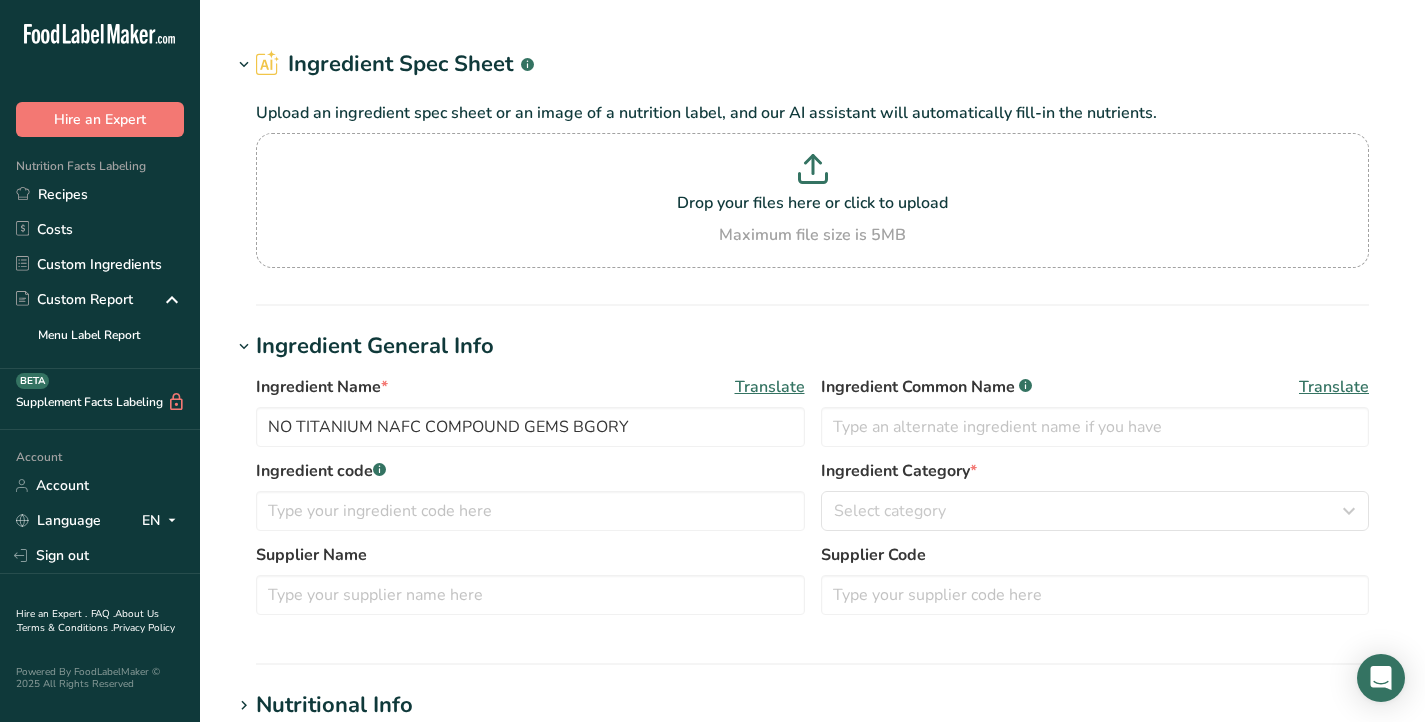 type on "Cocoa Gems - No Artificial Colors" 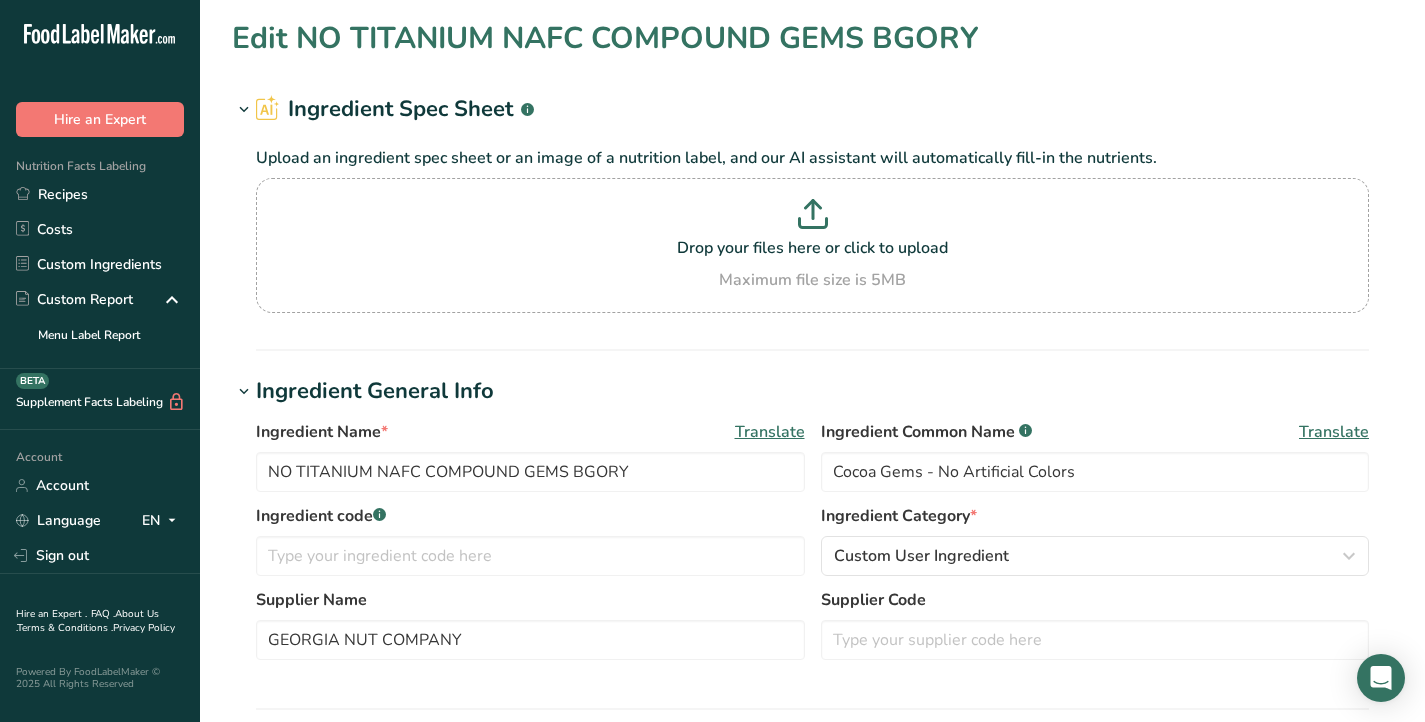 scroll, scrollTop: 46, scrollLeft: 0, axis: vertical 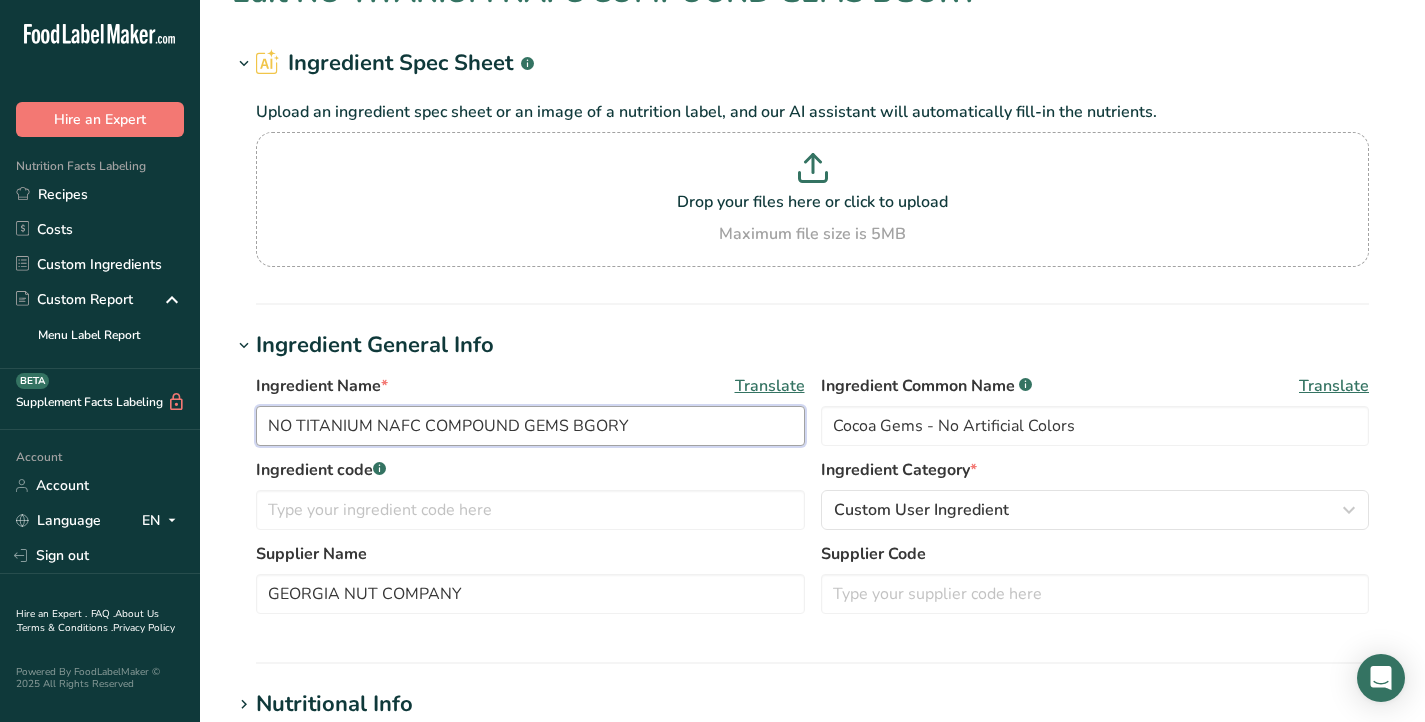 click on "NO TITANIUM NAFC COMPOUND GEMS BGORY" at bounding box center (530, 426) 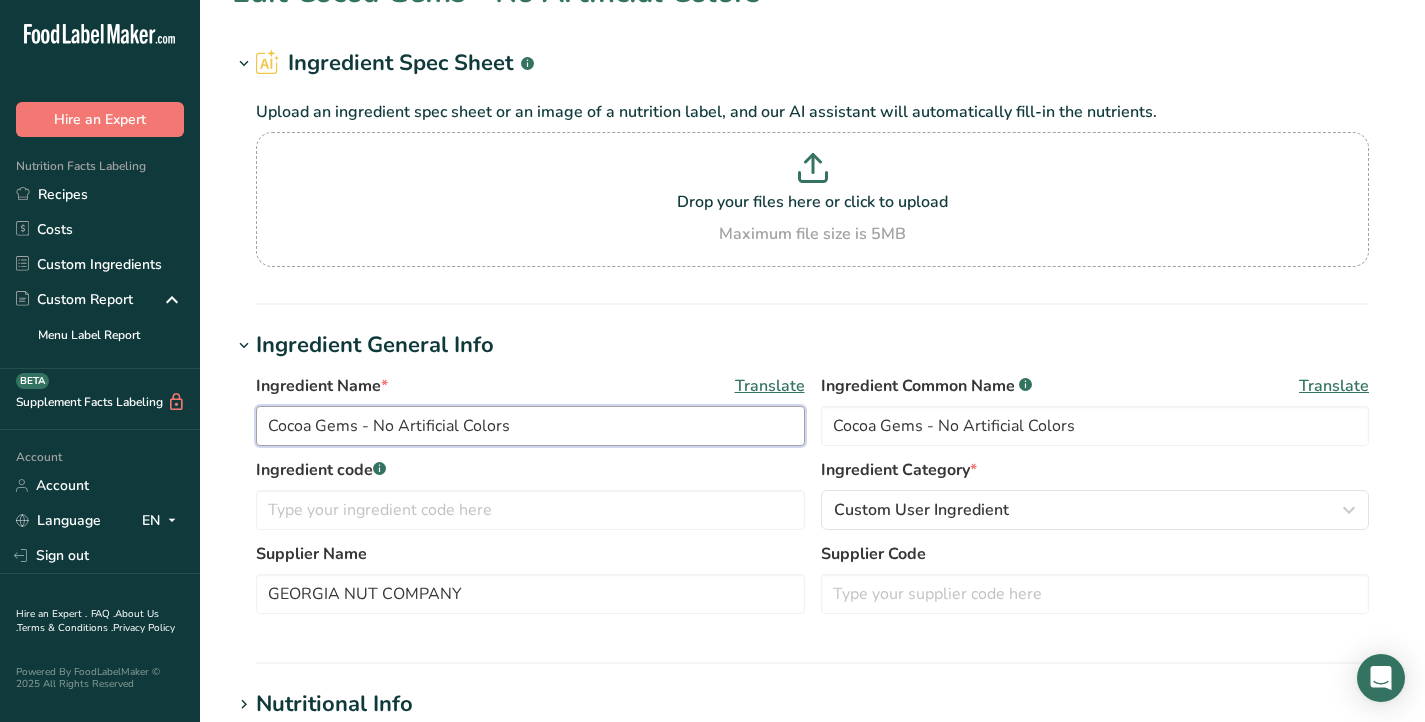 type on "Cocoa Gems - No Artificial Colors" 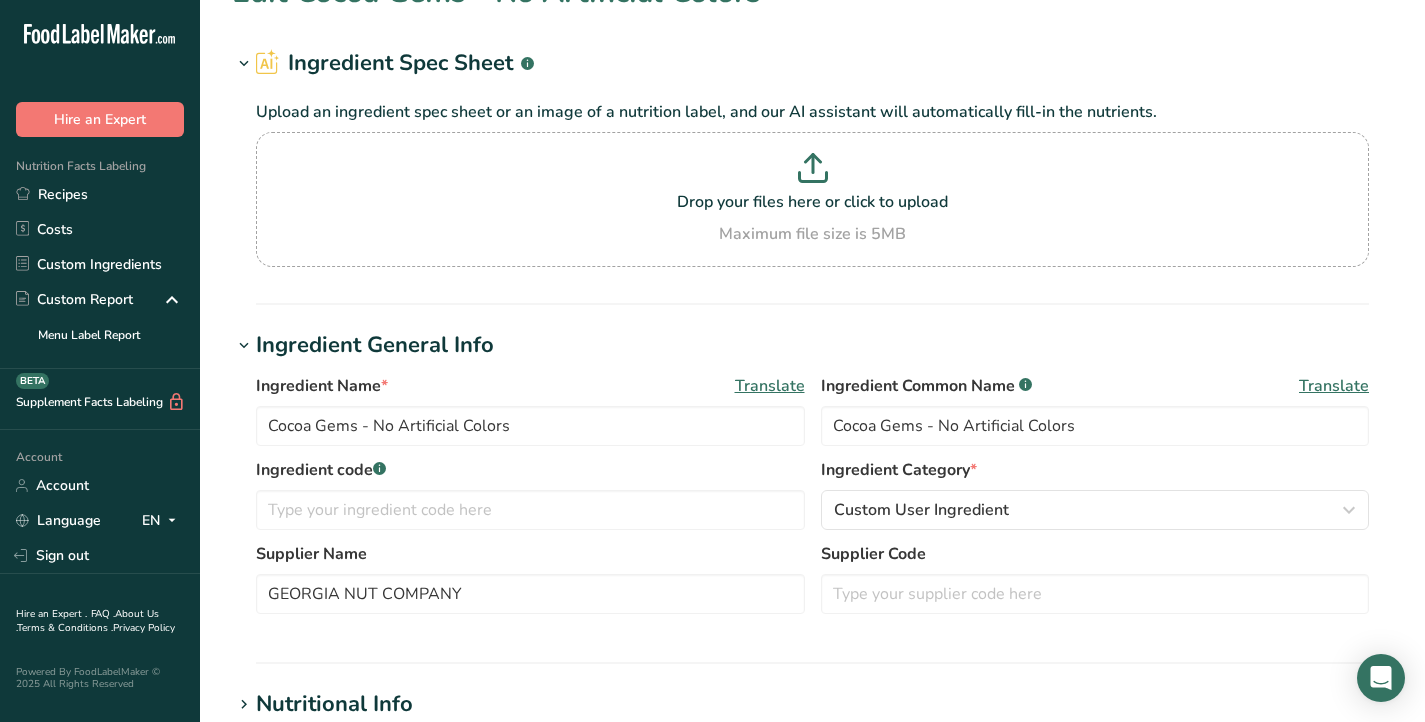 click on "Ingredient General Info" at bounding box center (812, 345) 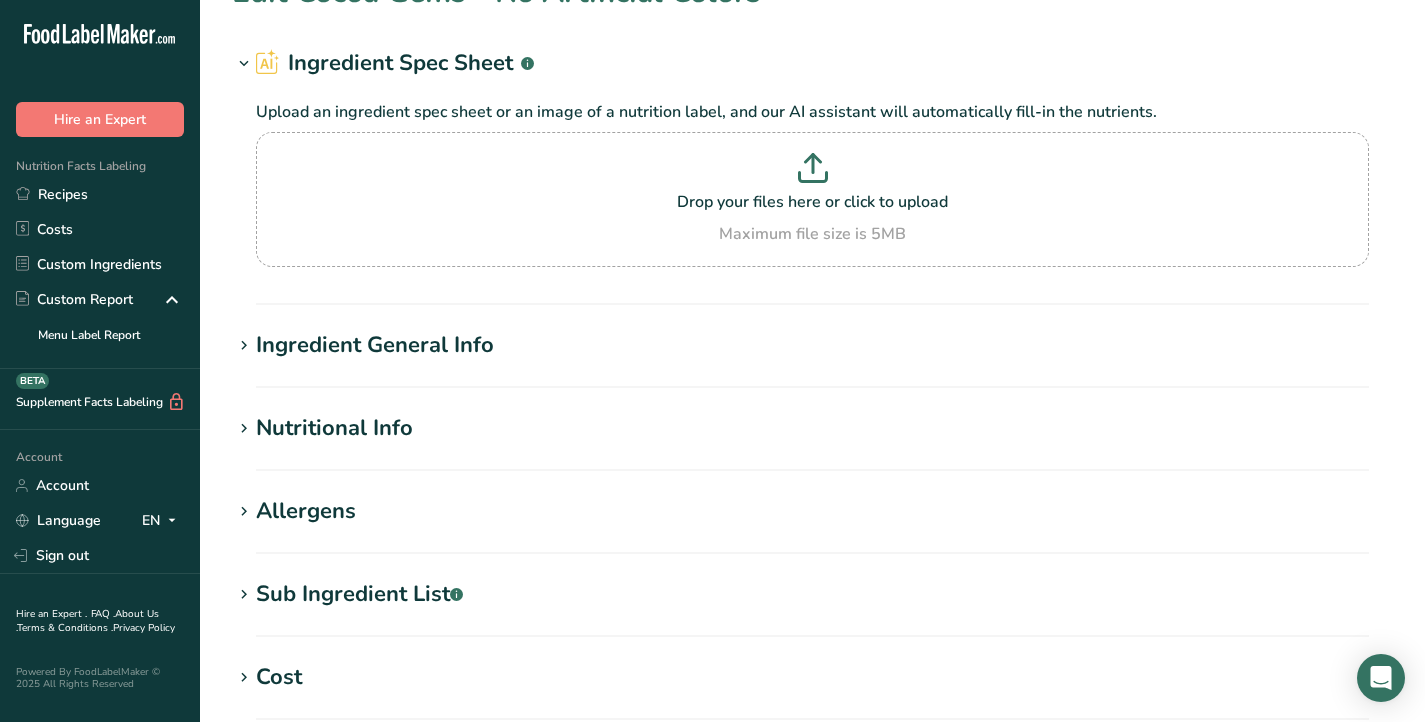 click on "Ingredient General Info" at bounding box center (812, 345) 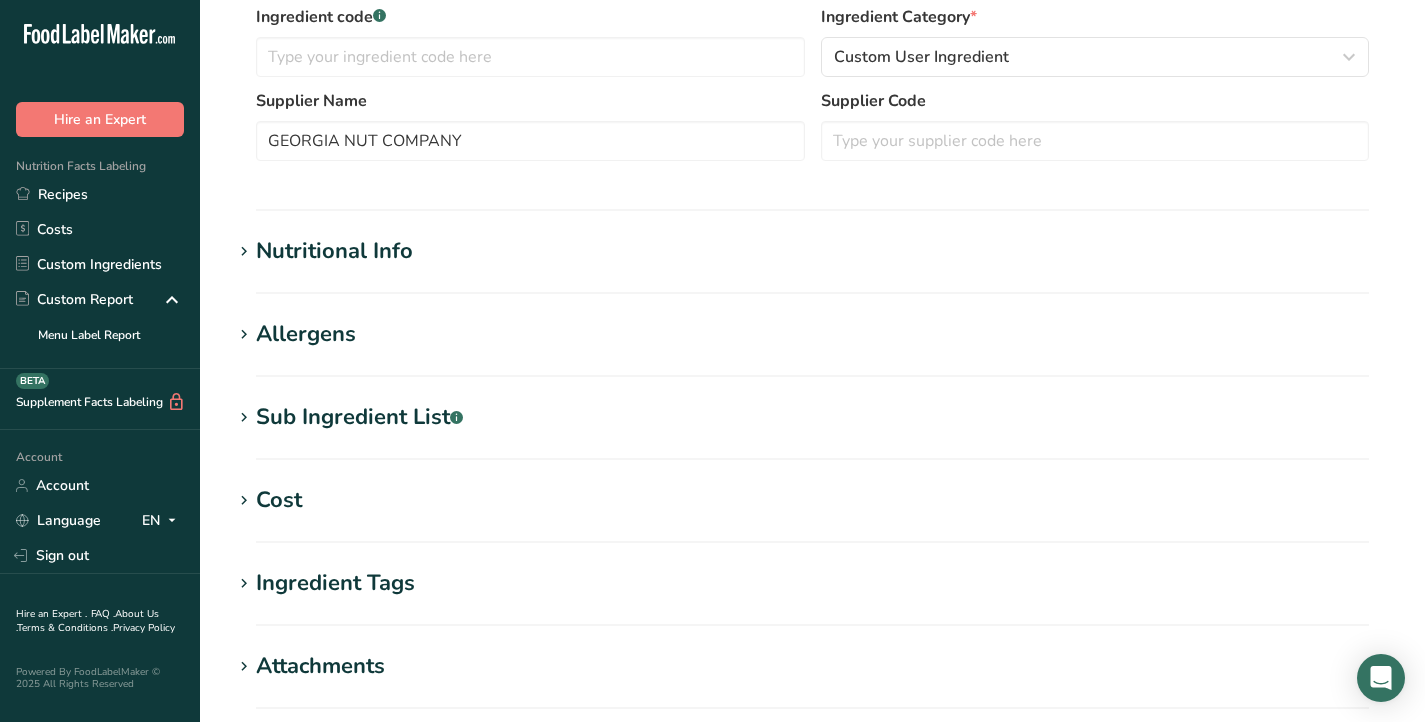 scroll, scrollTop: 811, scrollLeft: 0, axis: vertical 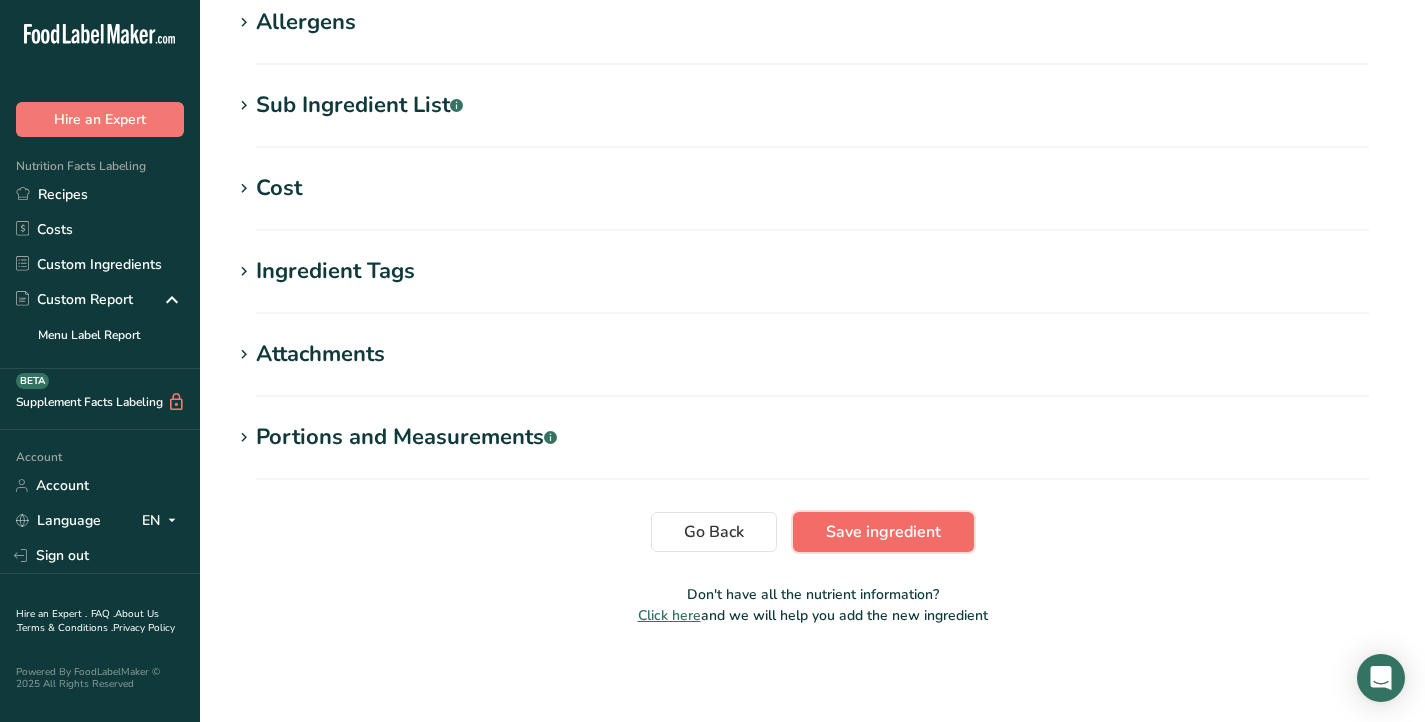 click on "Save ingredient" at bounding box center [883, 532] 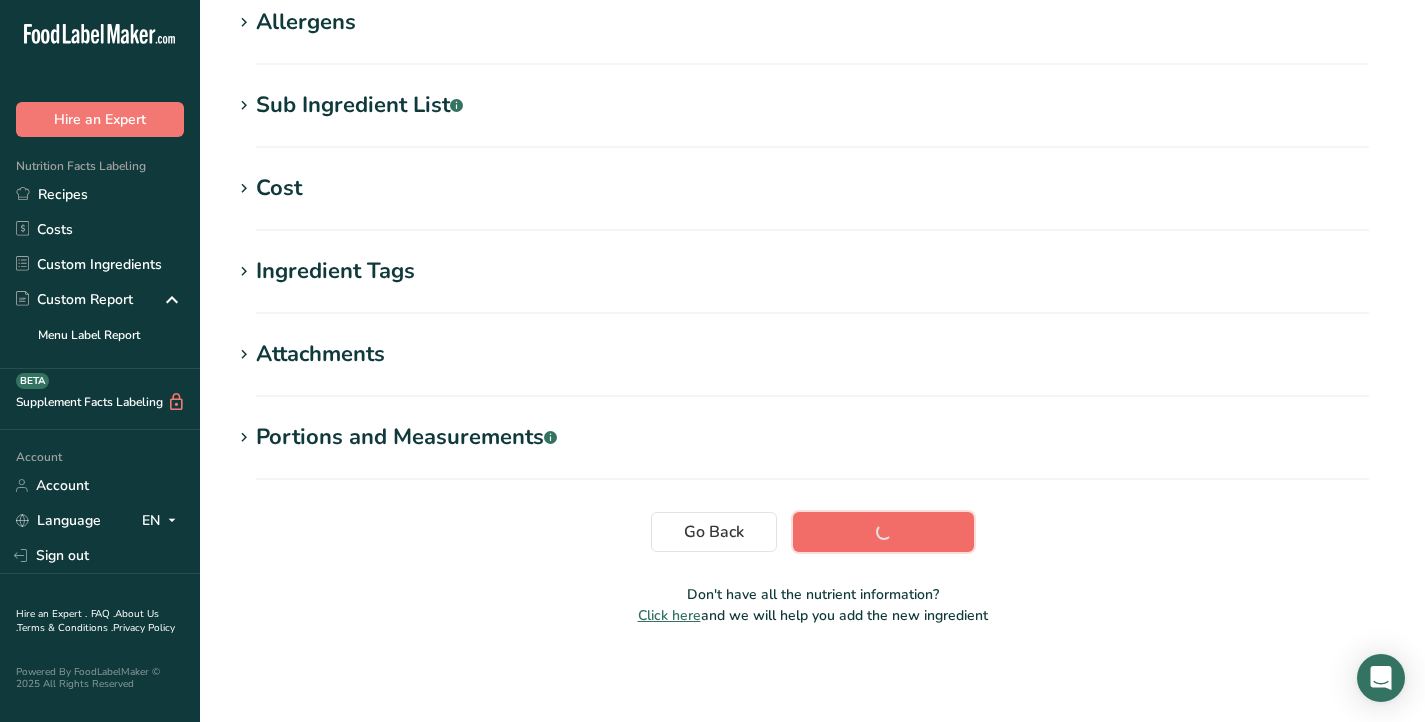 scroll, scrollTop: 336, scrollLeft: 0, axis: vertical 